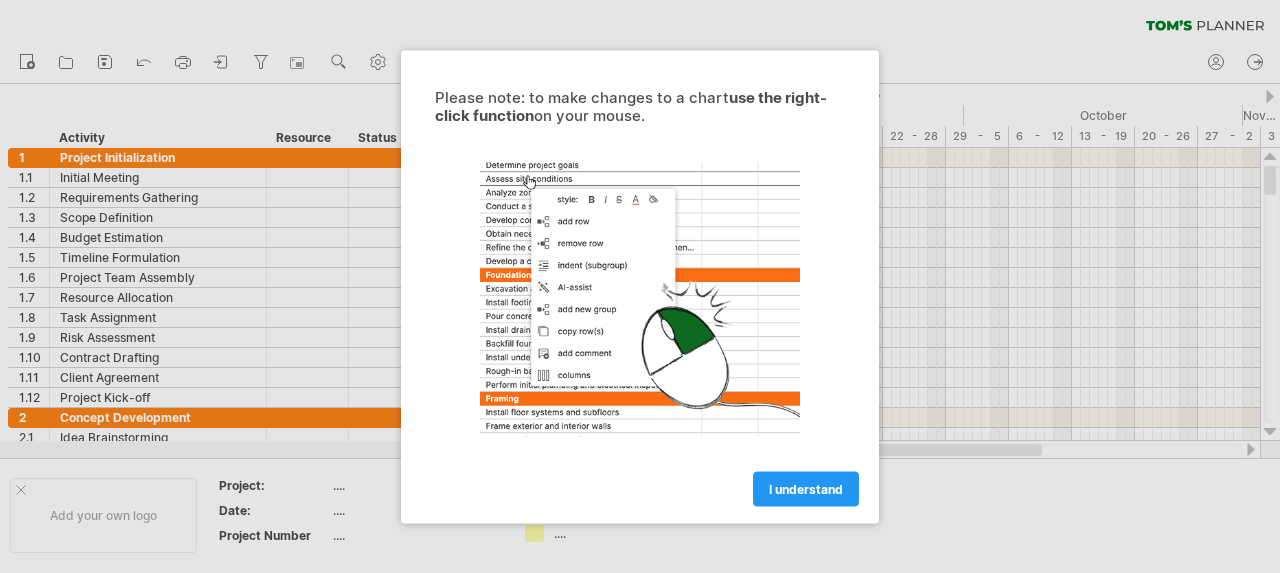 scroll, scrollTop: 0, scrollLeft: 0, axis: both 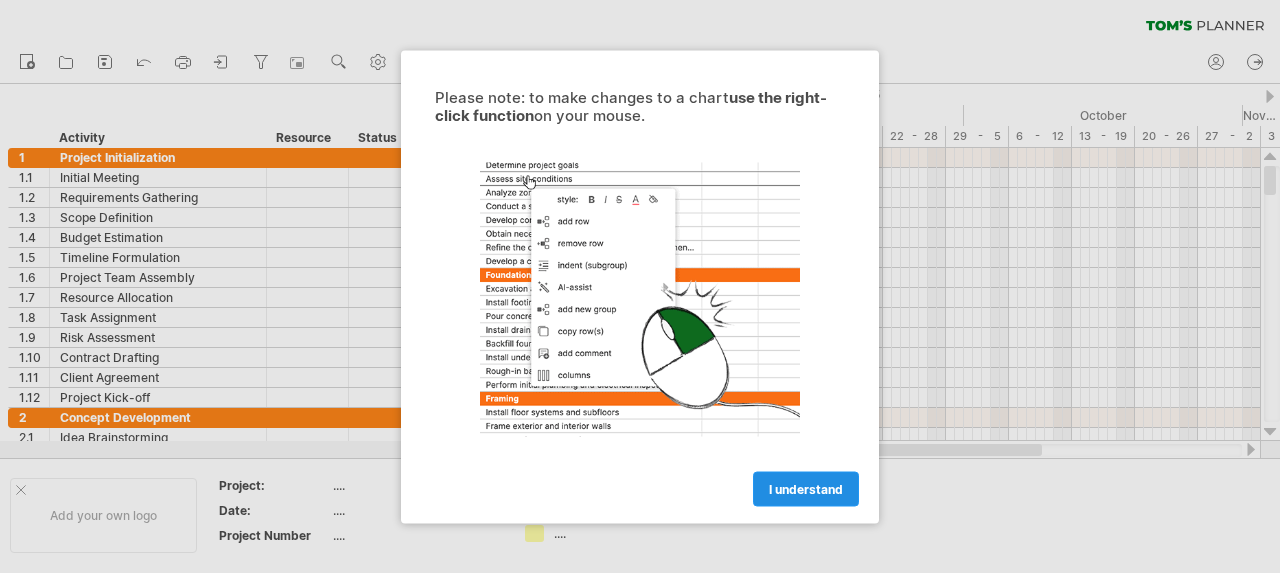 click on "I understand" at bounding box center (806, 488) 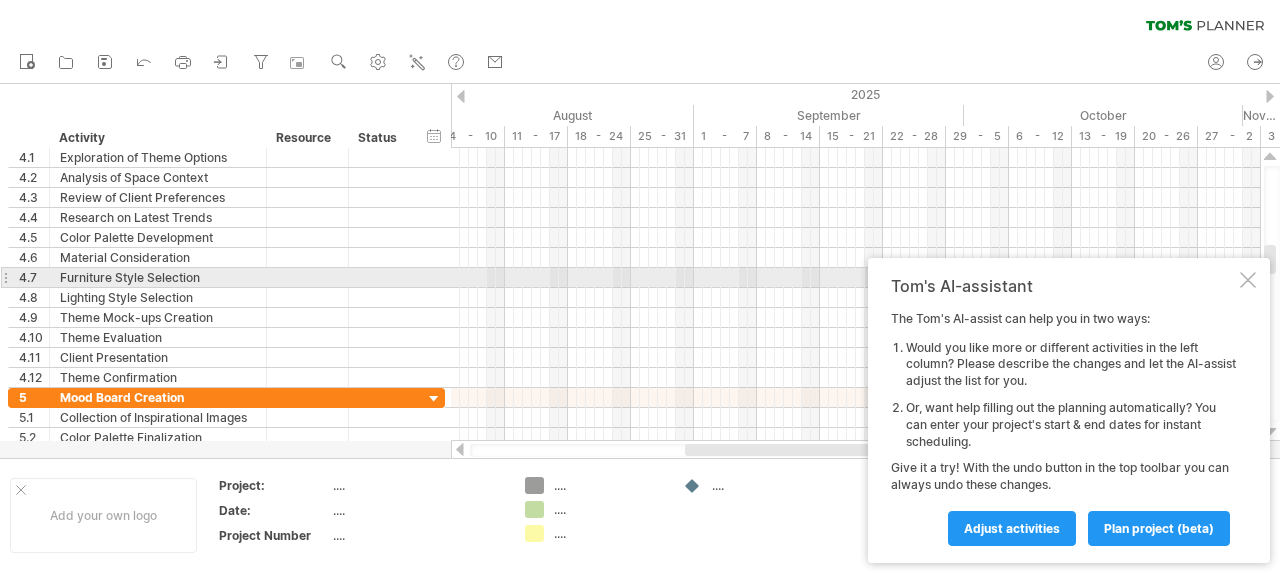 click at bounding box center (1248, 280) 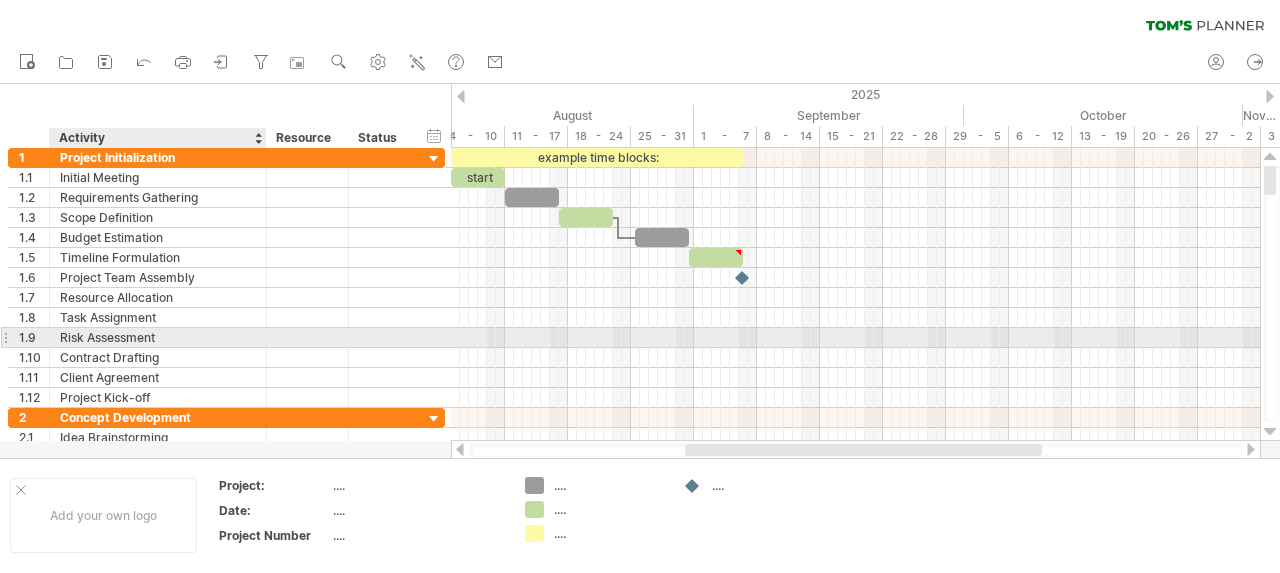 drag, startPoint x: 24, startPoint y: 130, endPoint x: 260, endPoint y: 335, distance: 312.60358 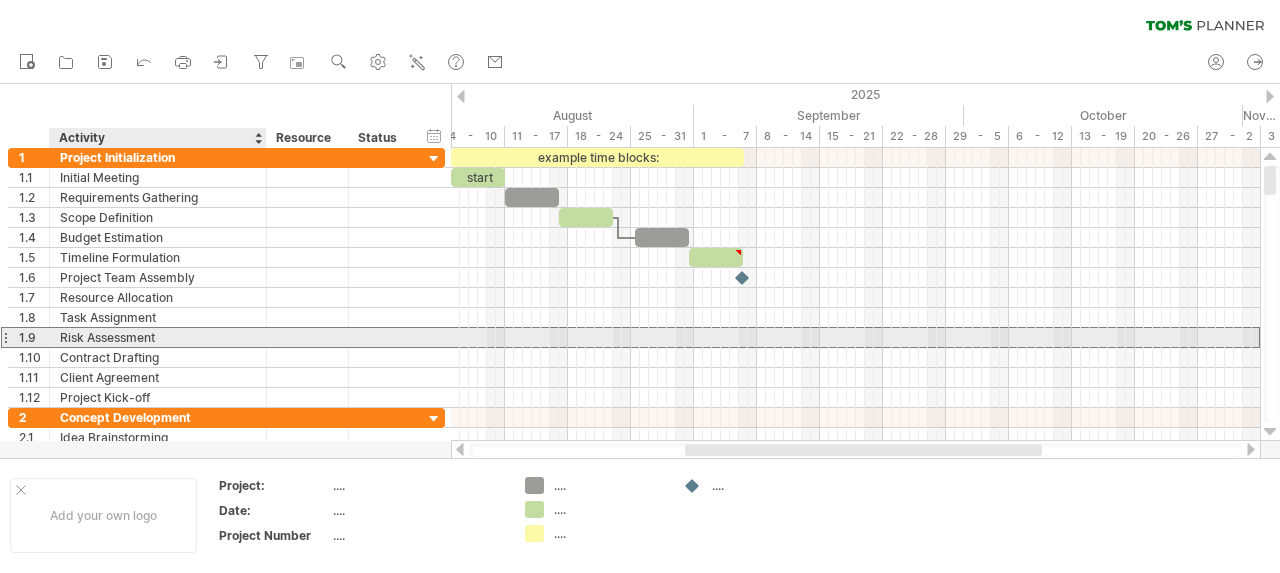 click on "Risk Assessment" at bounding box center (158, 337) 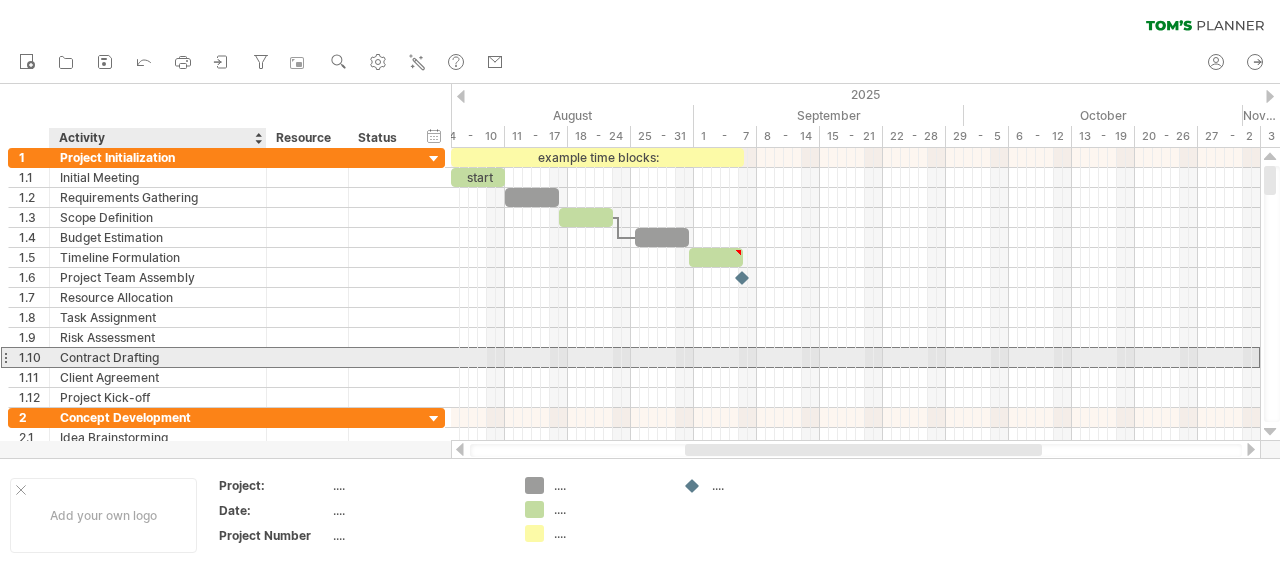 click on "Contract Drafting" at bounding box center [158, 357] 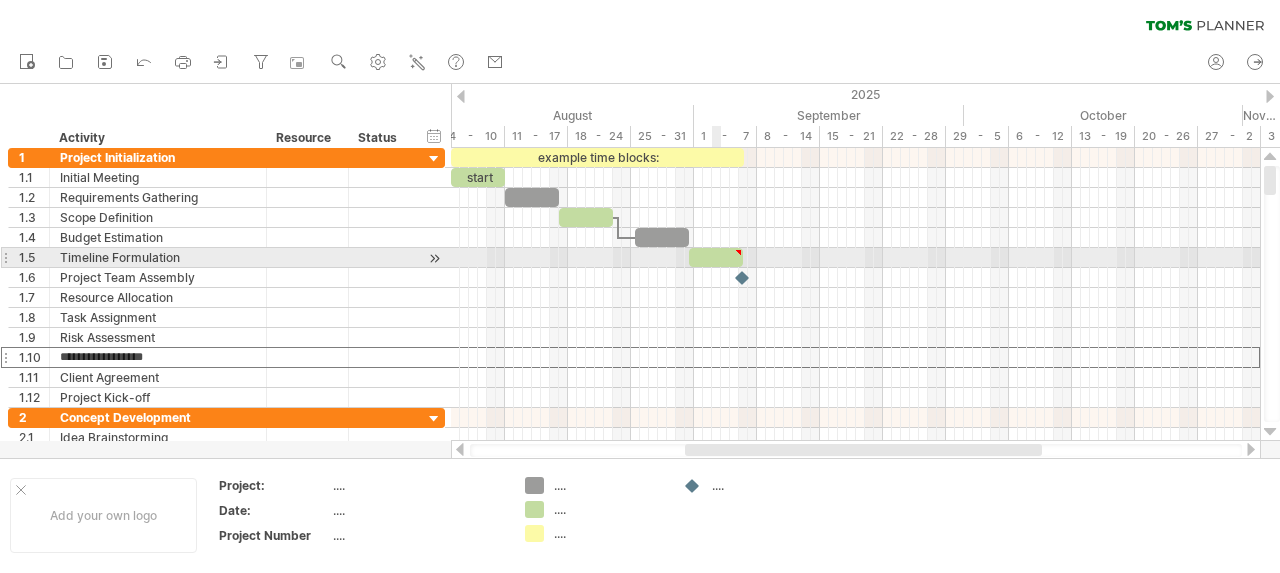 type on "**********" 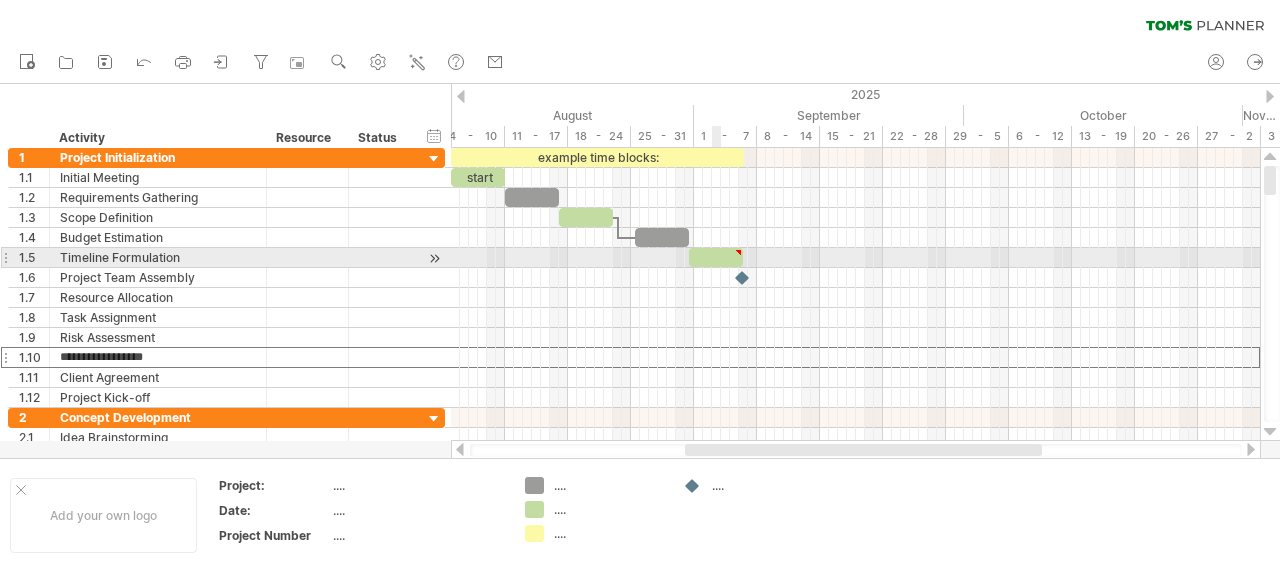click at bounding box center (716, 257) 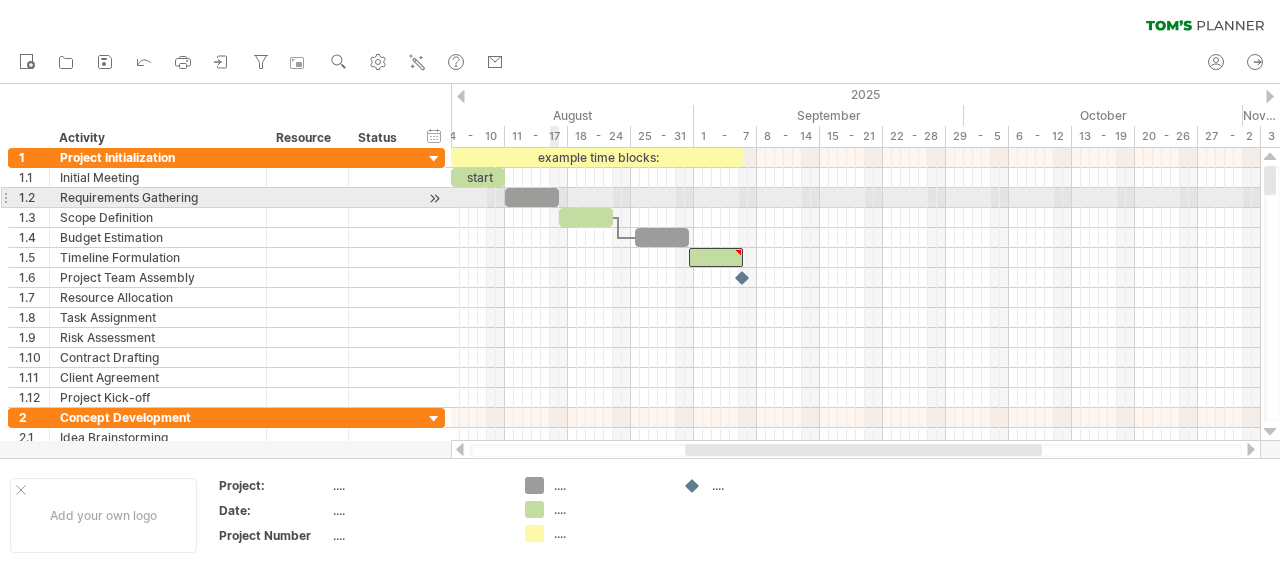 click at bounding box center (532, 197) 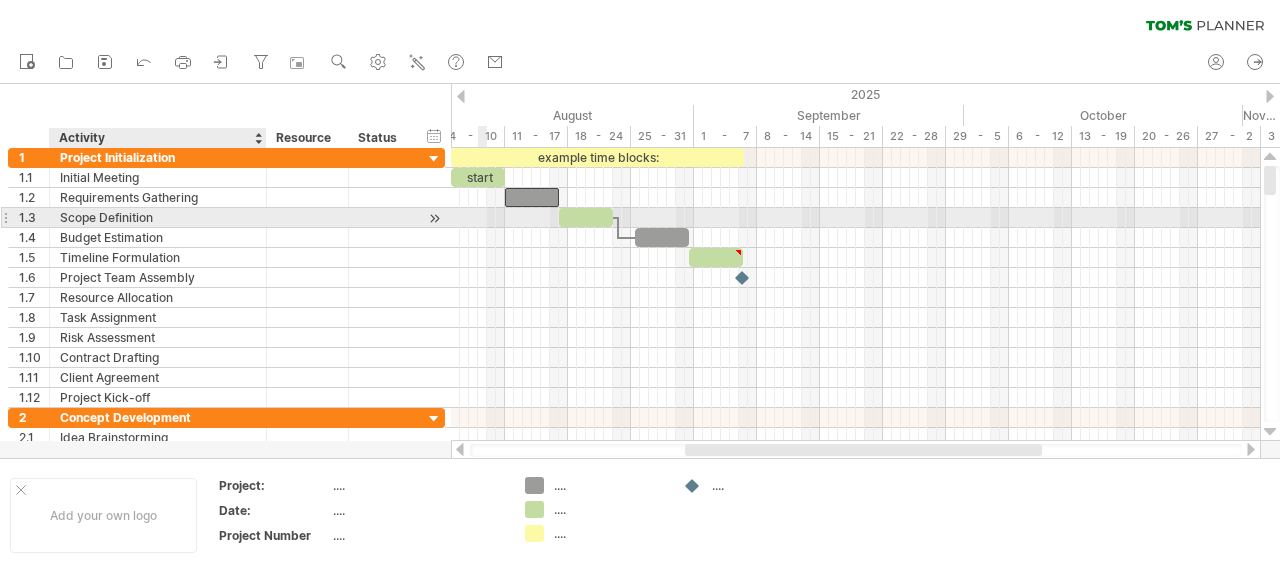 click on "Scope Definition" at bounding box center (158, 217) 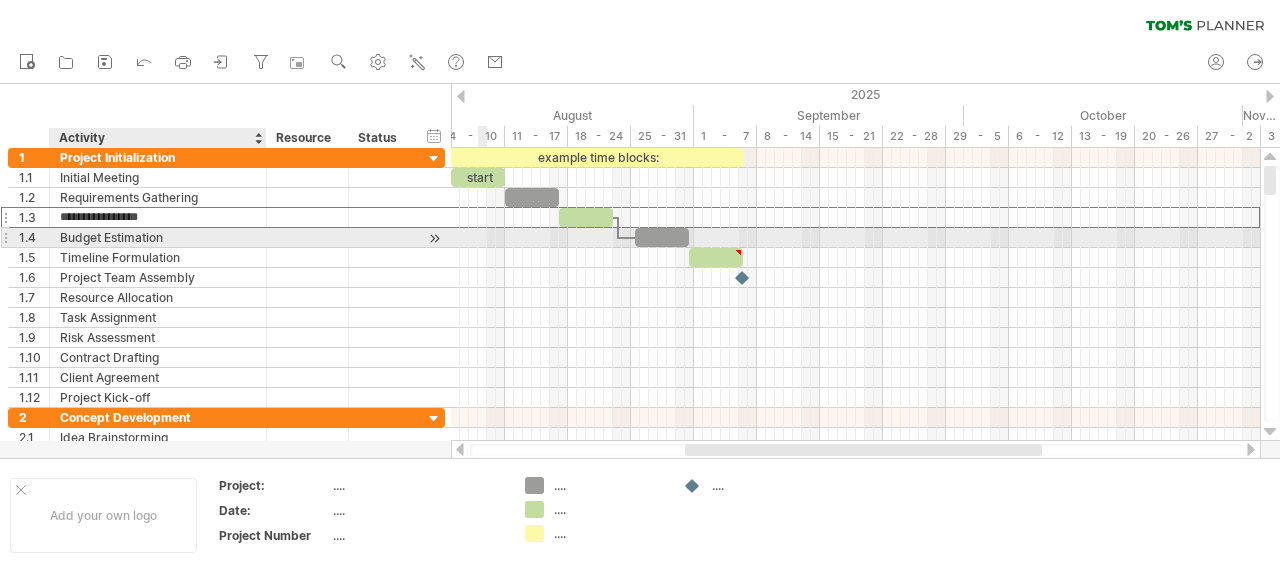 click on "Budget Estimation" at bounding box center [158, 237] 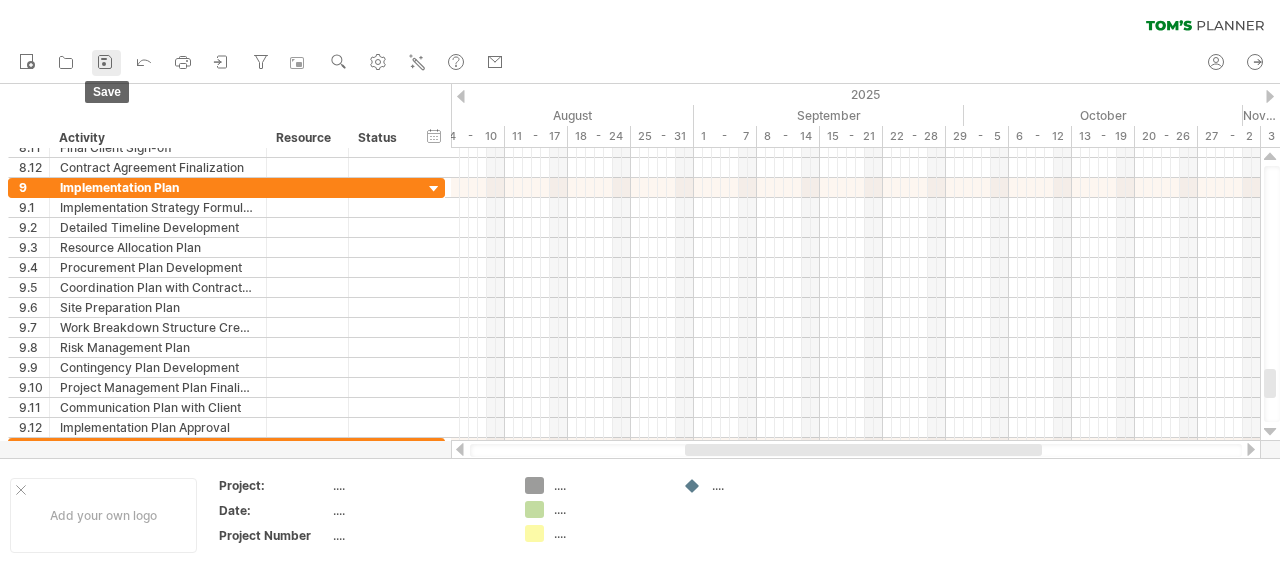 click 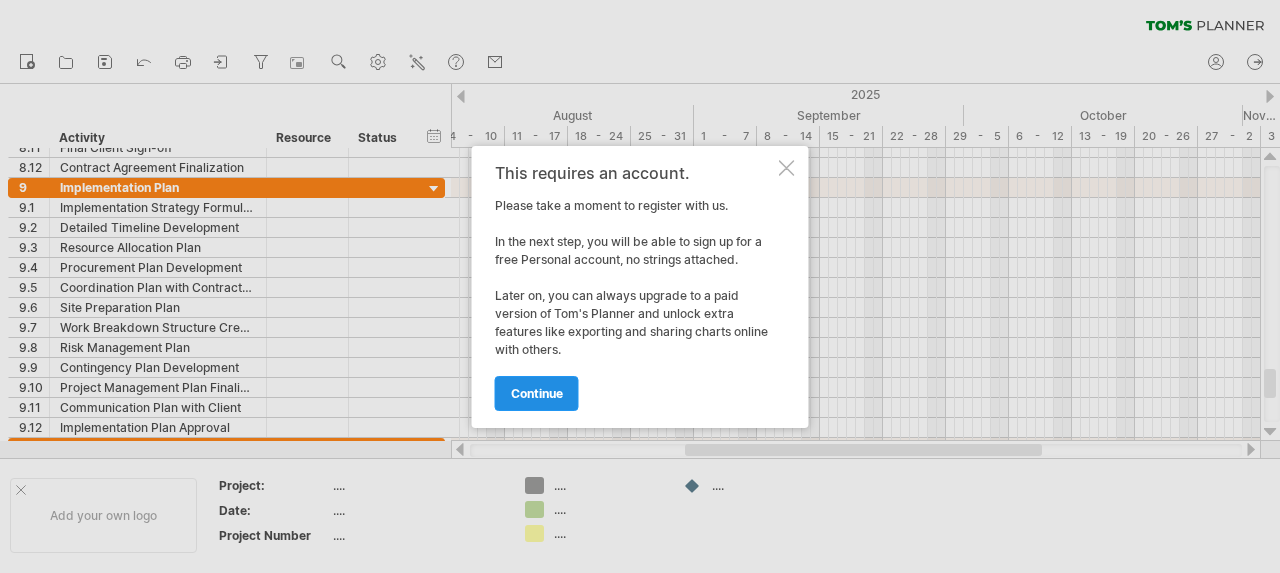 click on "continue" at bounding box center (537, 393) 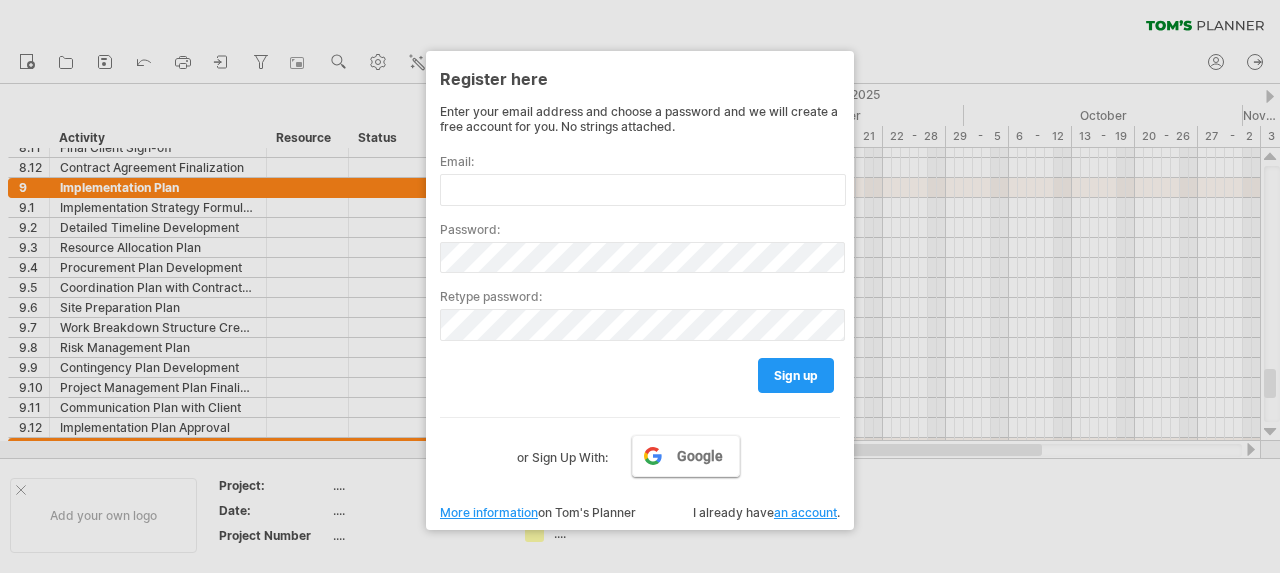 click on "Google" at bounding box center (700, 456) 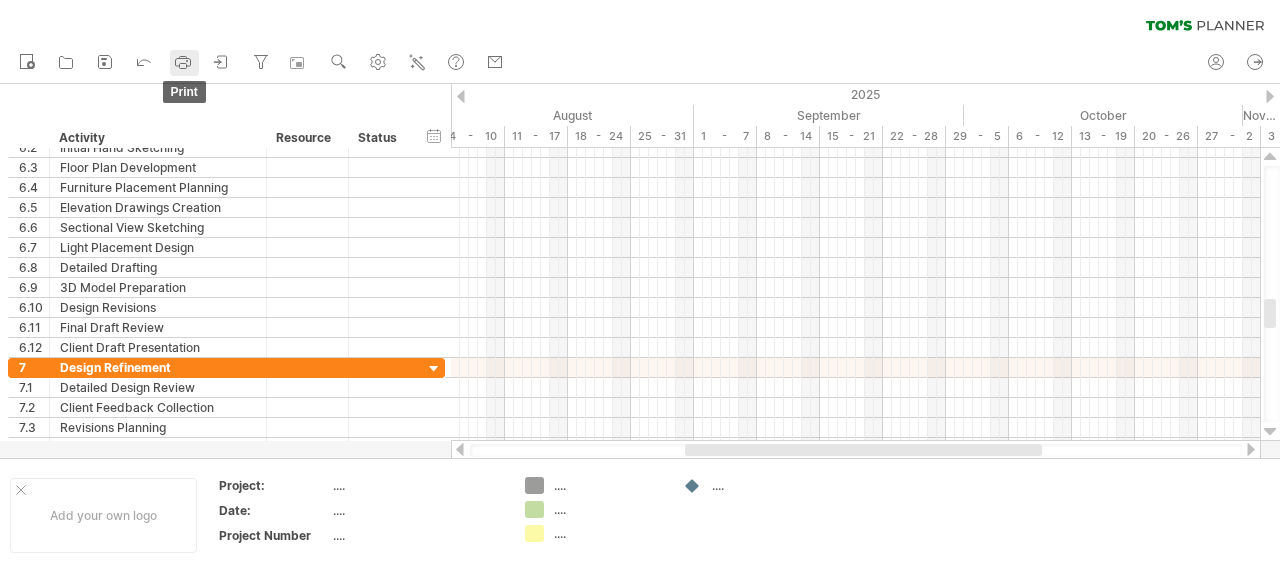 click 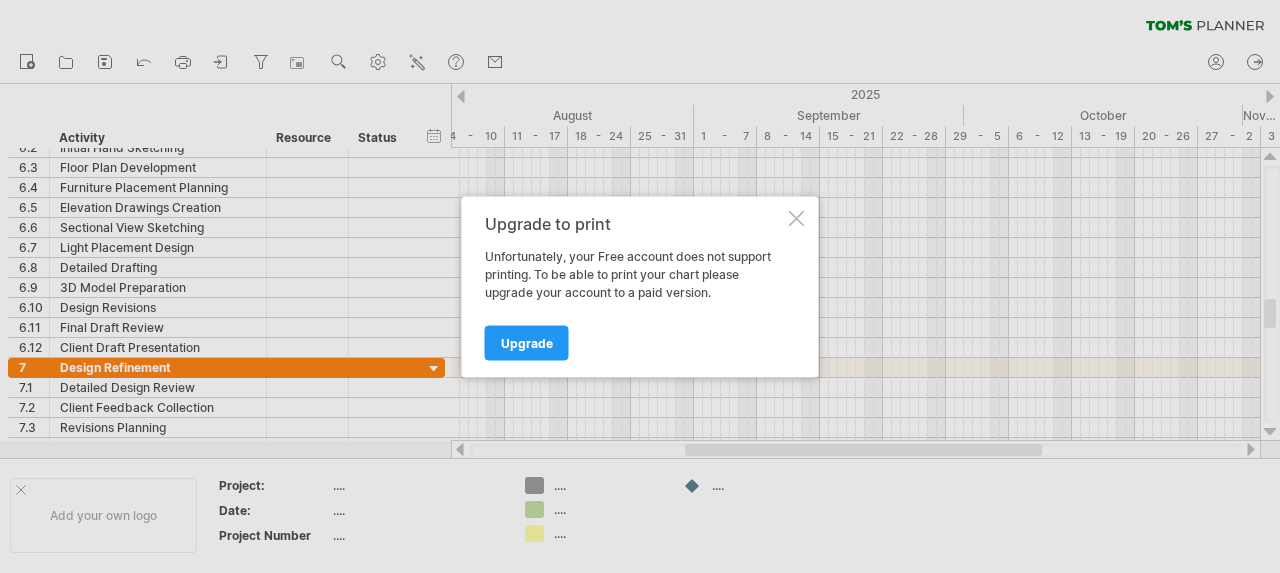 click at bounding box center (797, 218) 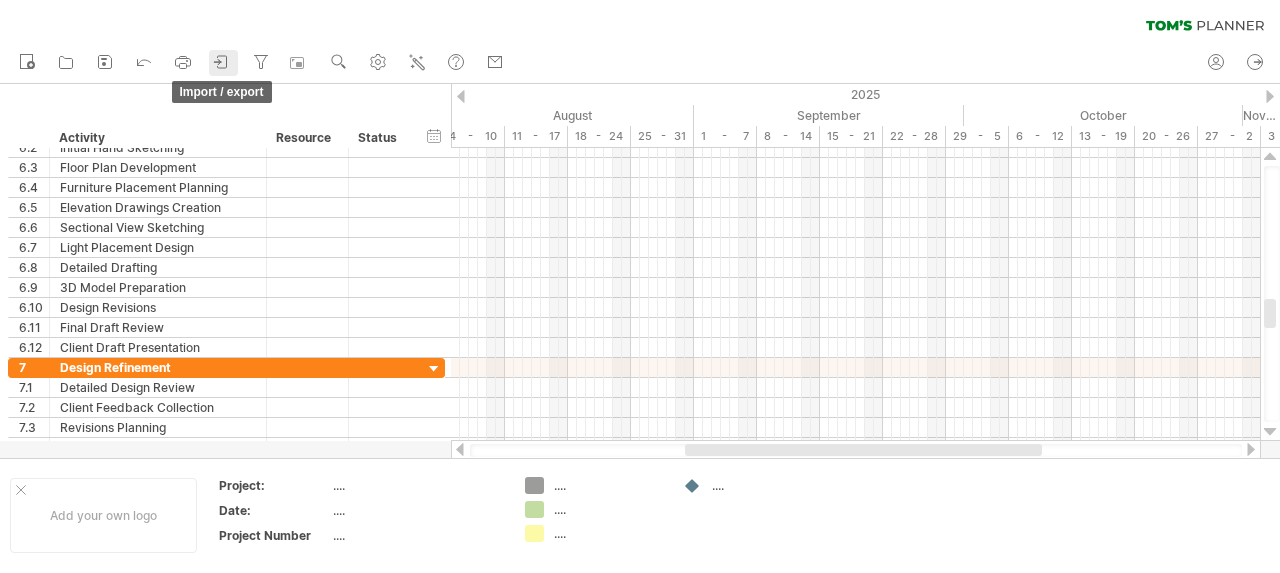 click 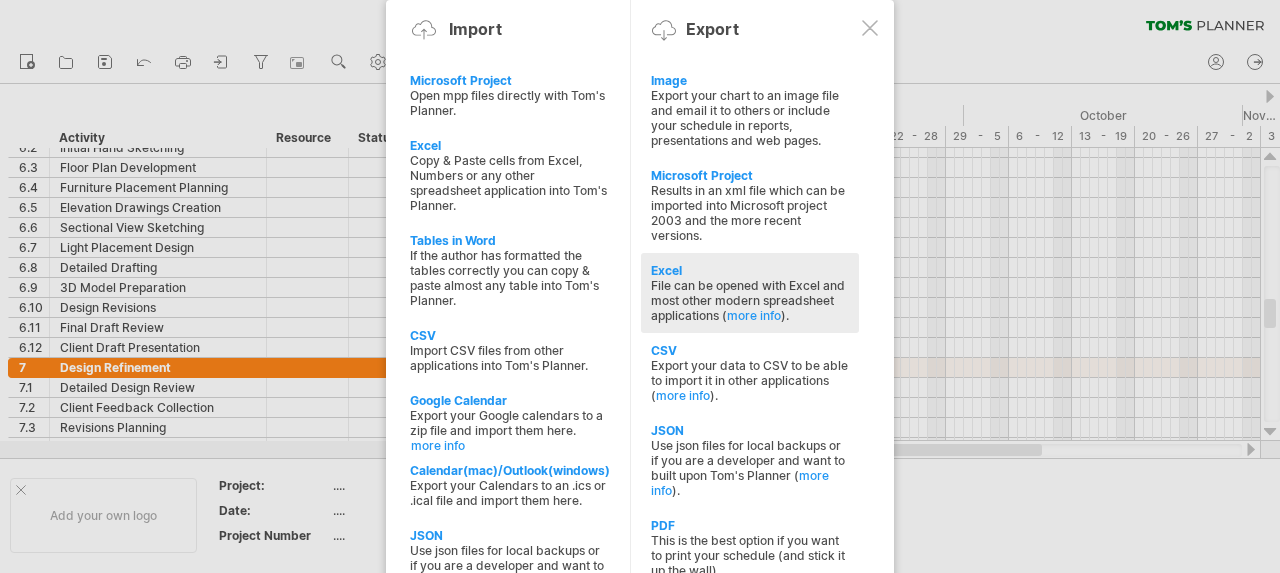 click on "Excel" at bounding box center [750, 270] 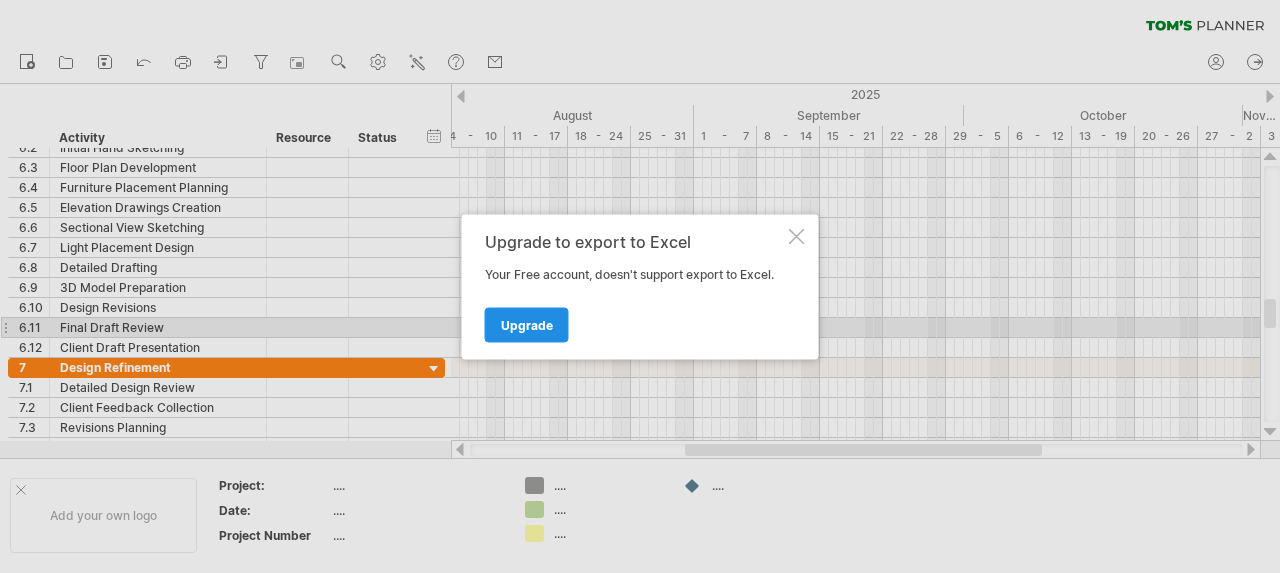 click on "Upgrade" at bounding box center [527, 324] 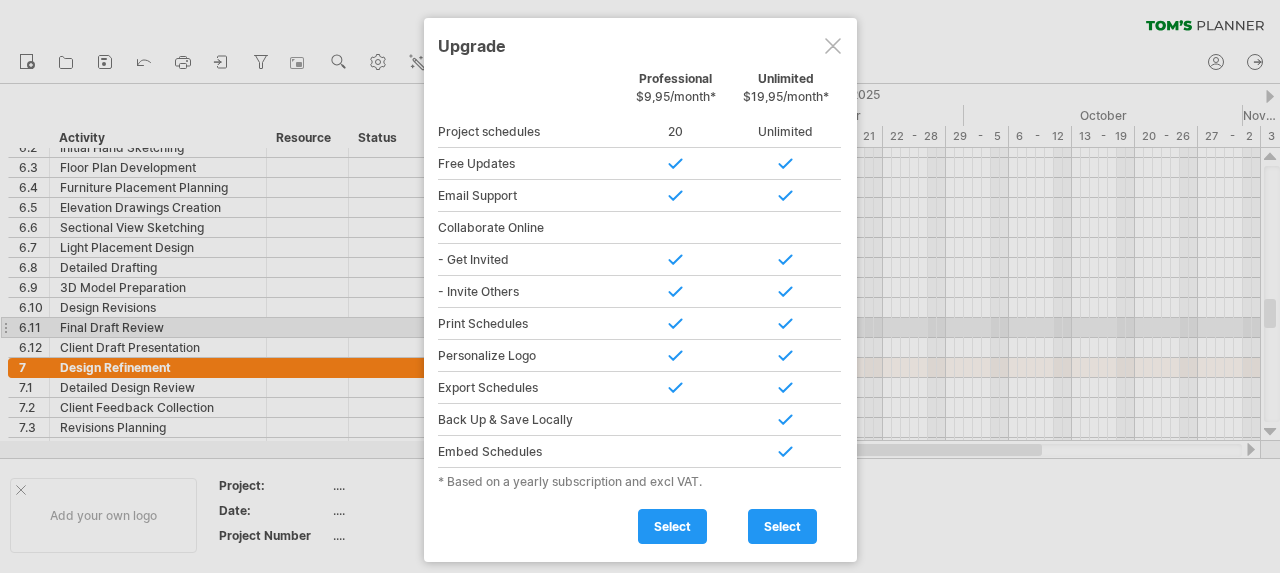 click at bounding box center [833, 46] 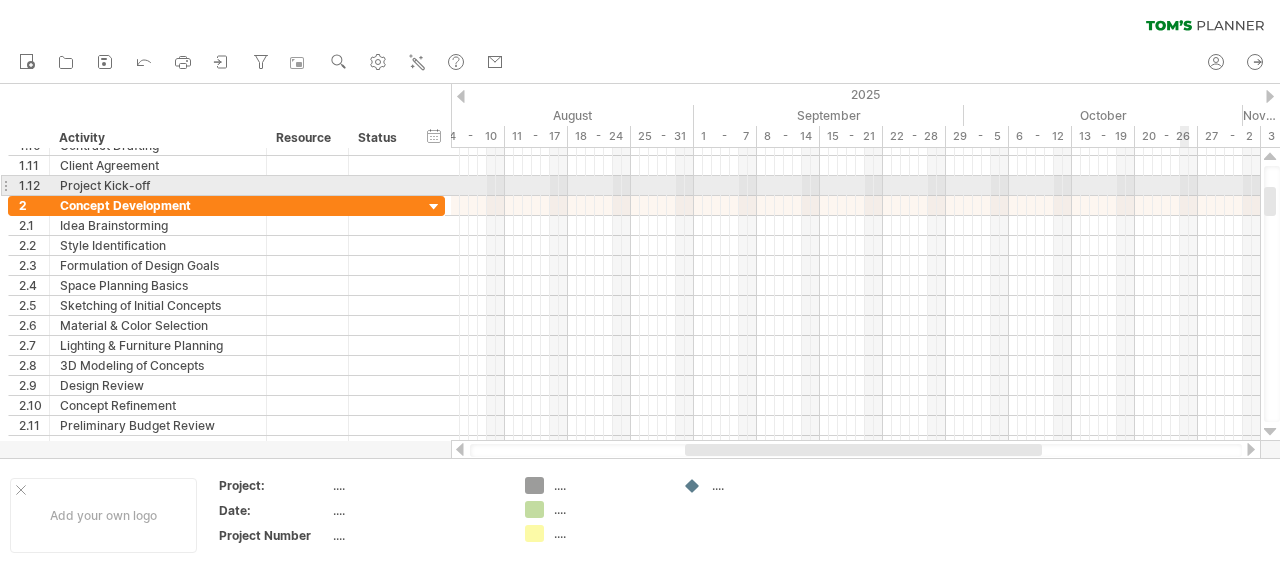 click at bounding box center [1270, 201] 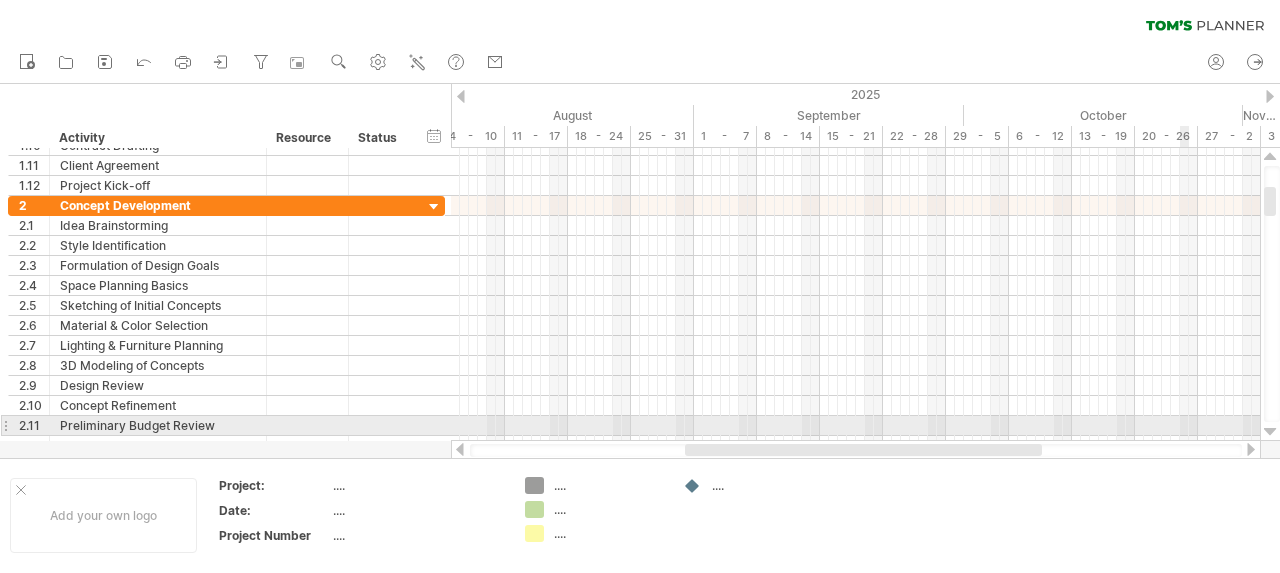 click at bounding box center [1270, 432] 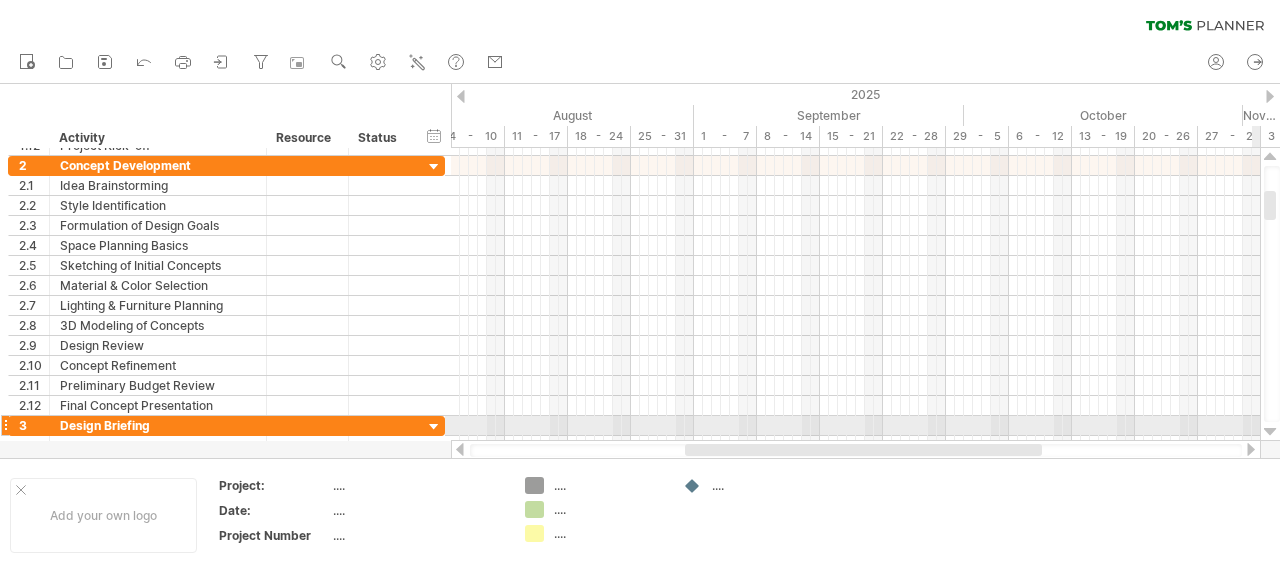 click at bounding box center (1270, 432) 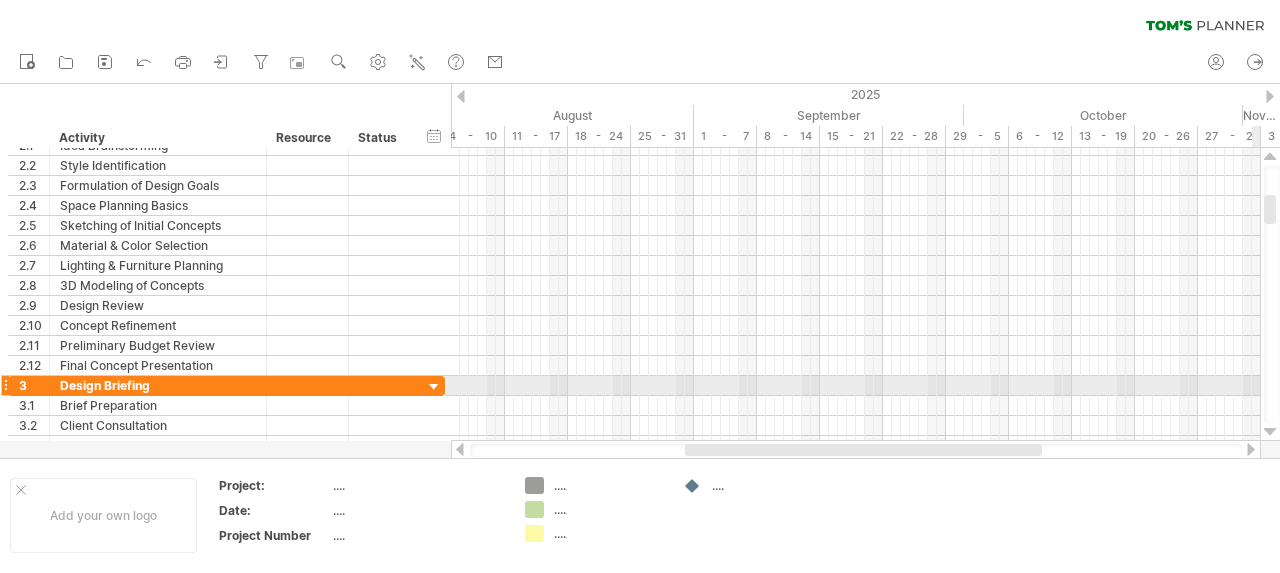 click at bounding box center [1270, 432] 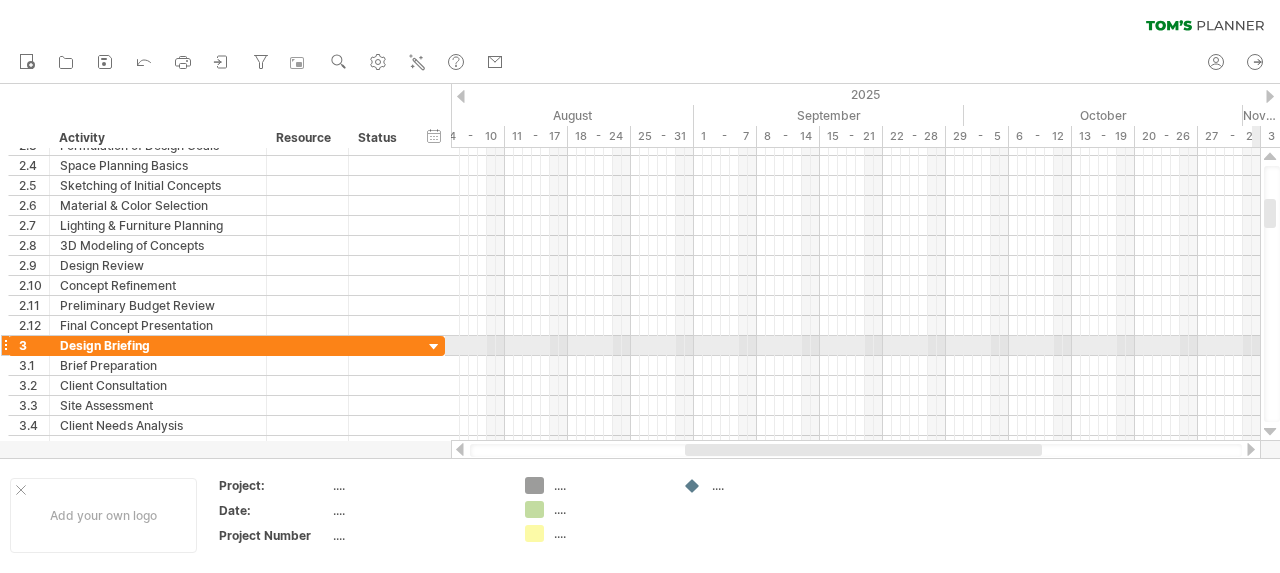 click at bounding box center [1270, 432] 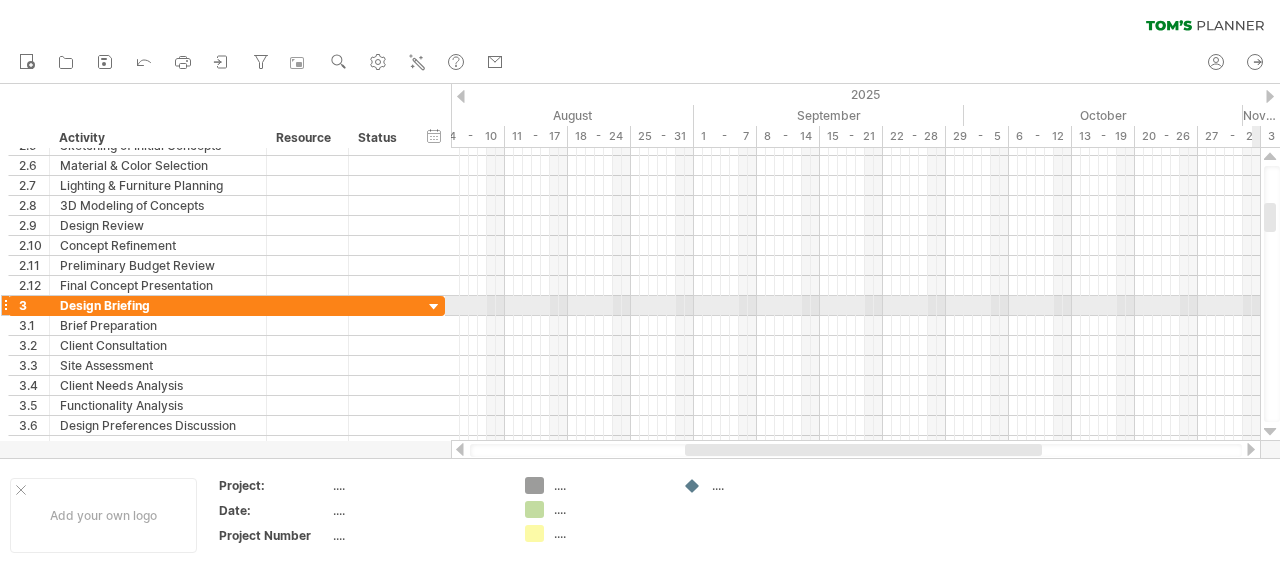 click at bounding box center (1270, 432) 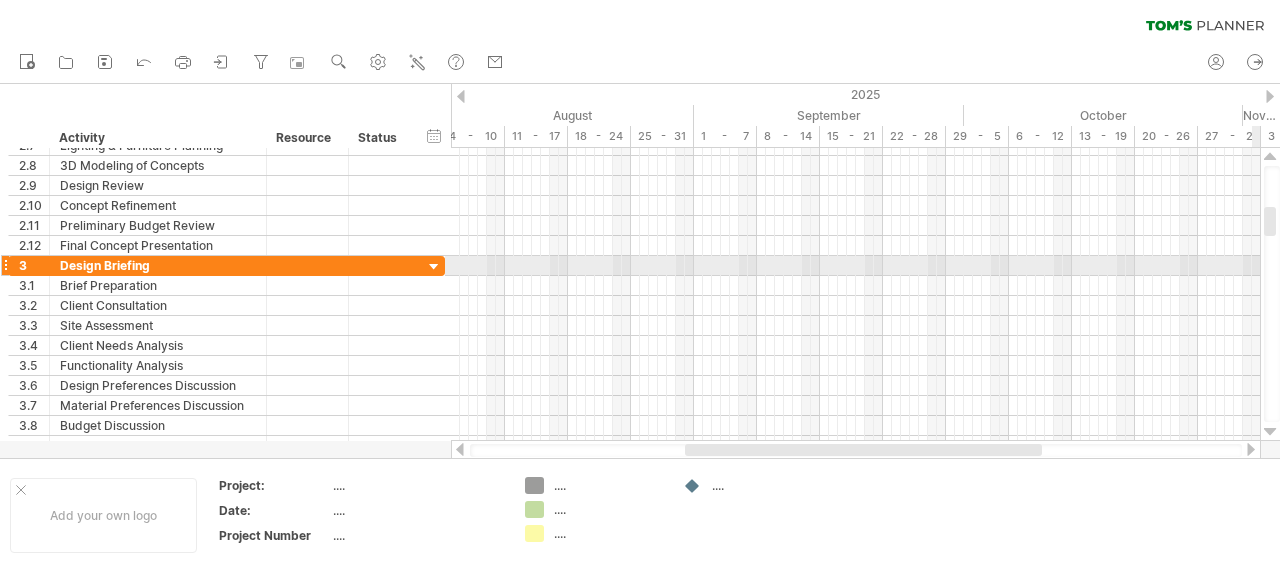 click at bounding box center [1270, 432] 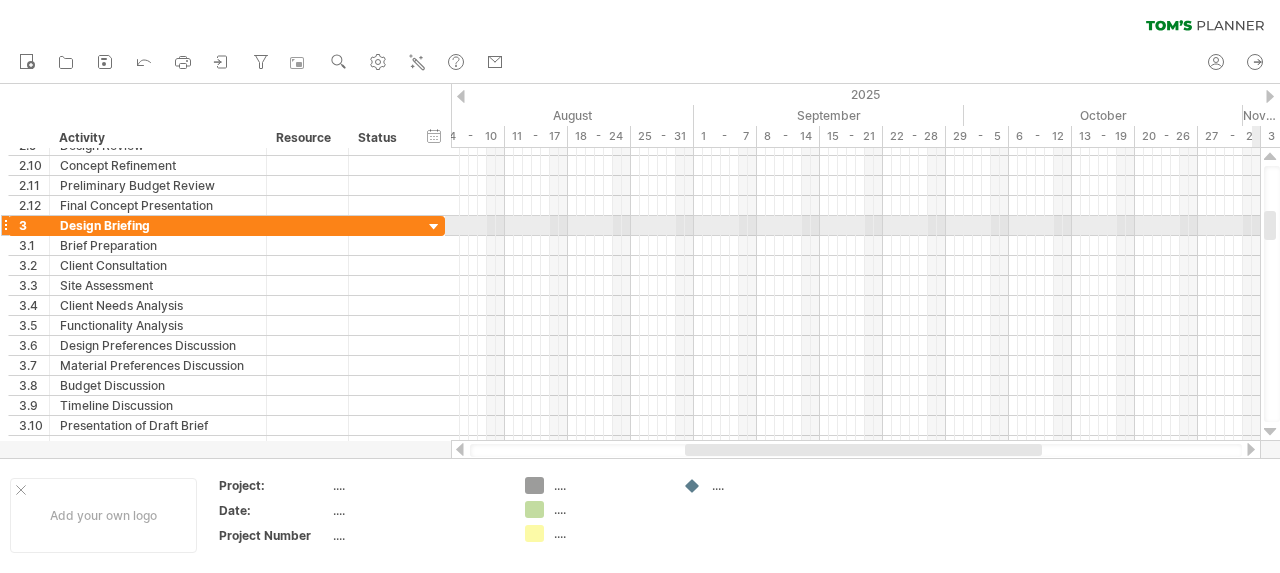 click at bounding box center (1270, 432) 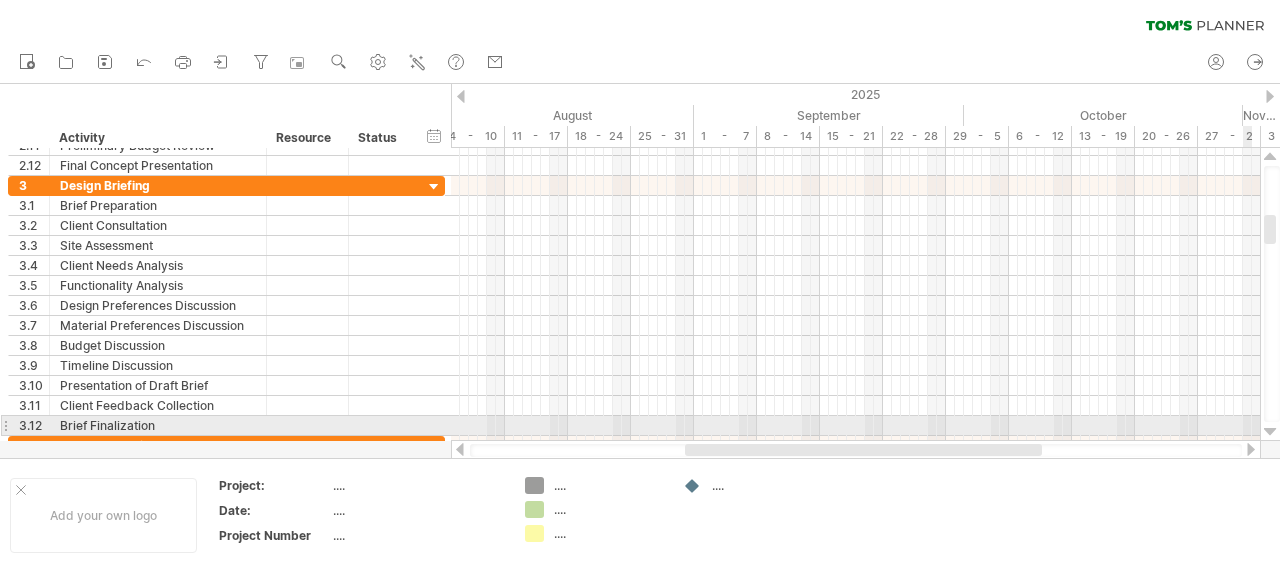 click at bounding box center [1270, 432] 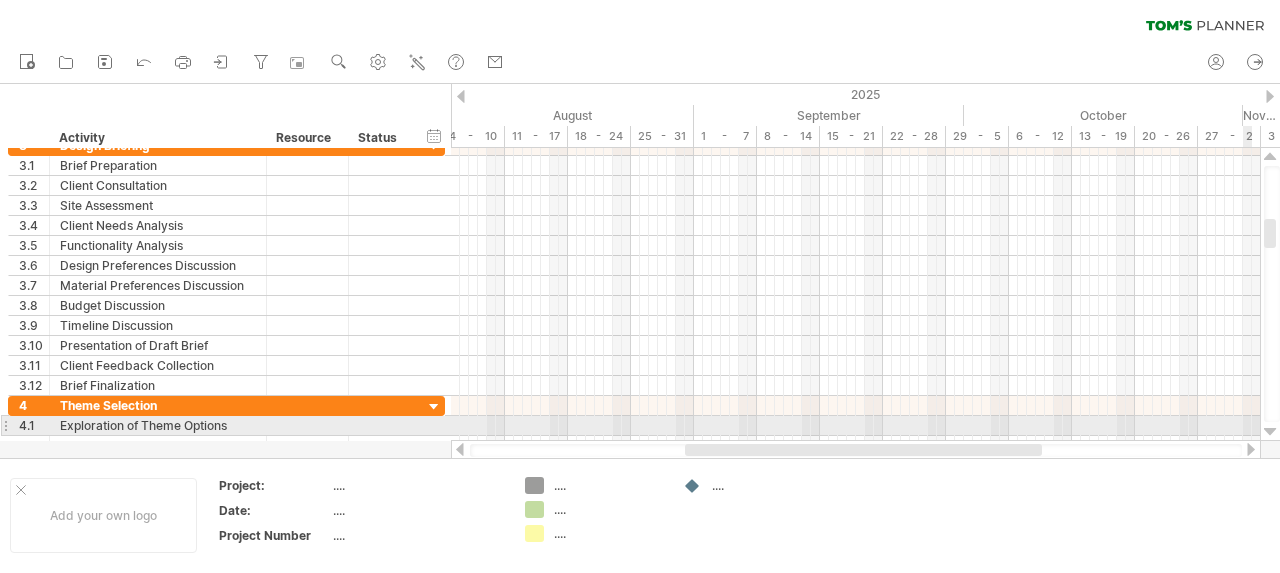 click at bounding box center [1270, 432] 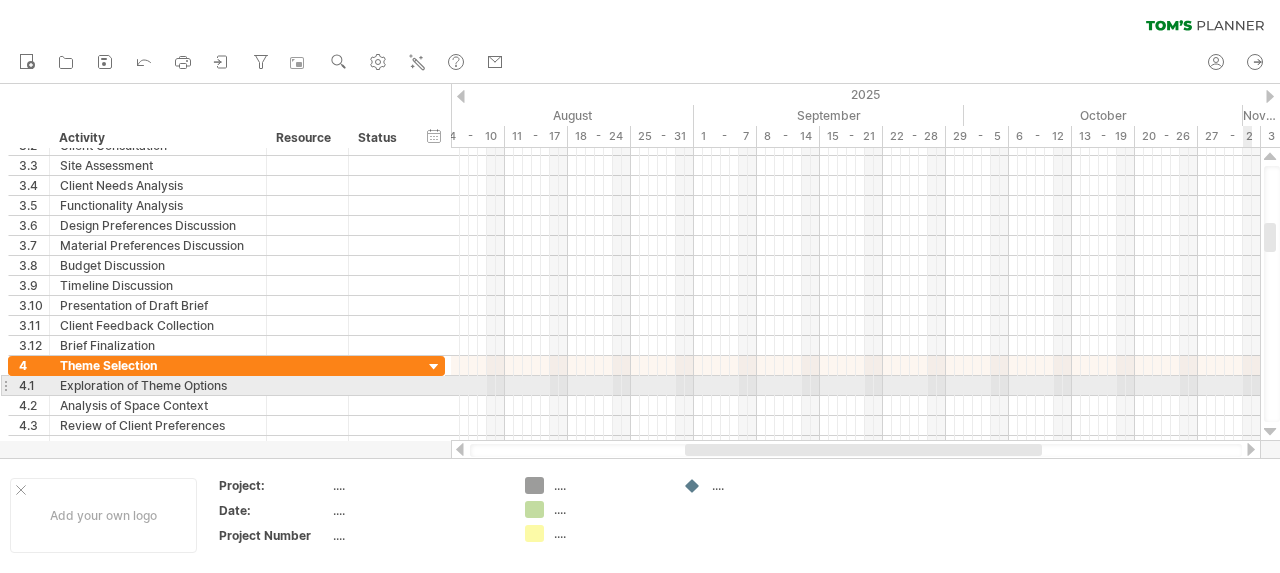 click at bounding box center (1270, 432) 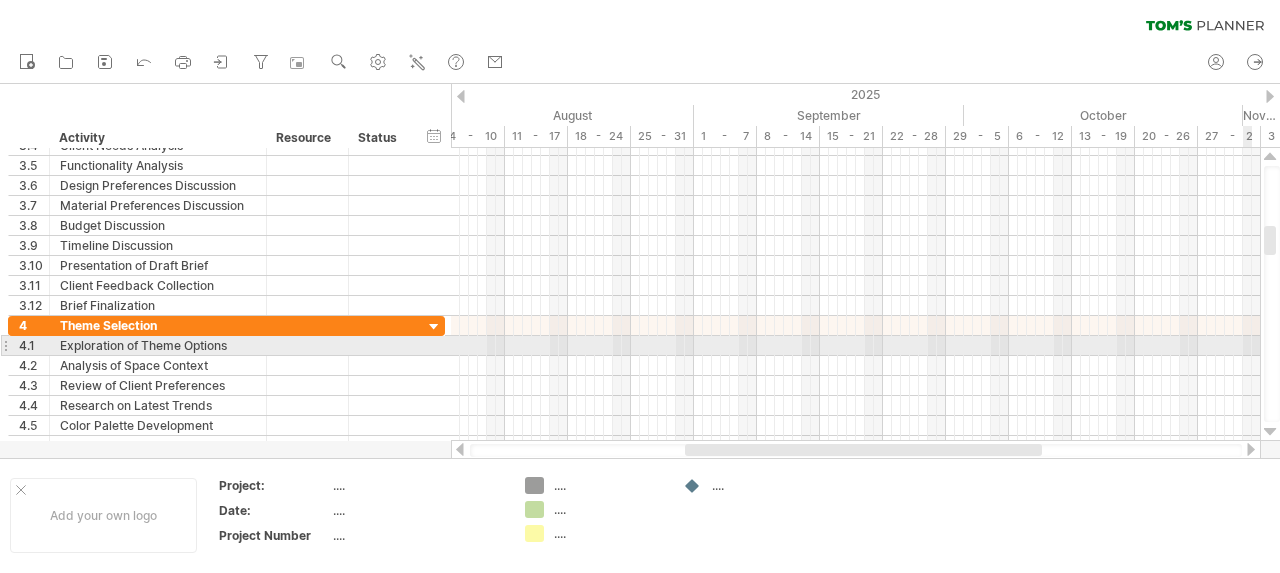 click at bounding box center (1270, 432) 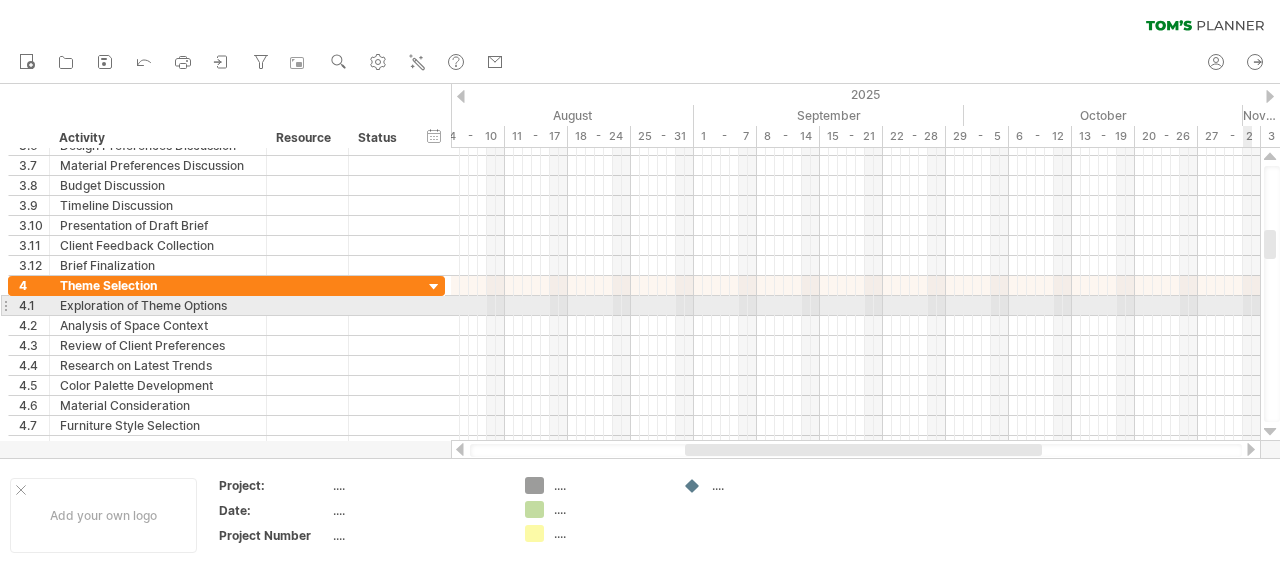click at bounding box center (1270, 432) 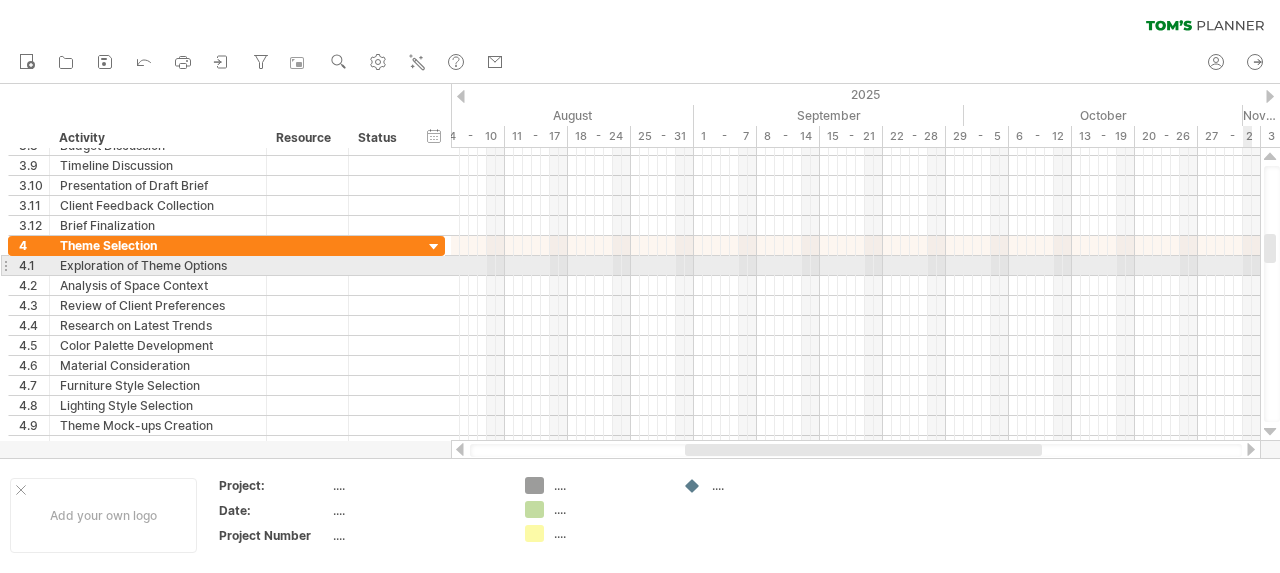 click at bounding box center [1270, 432] 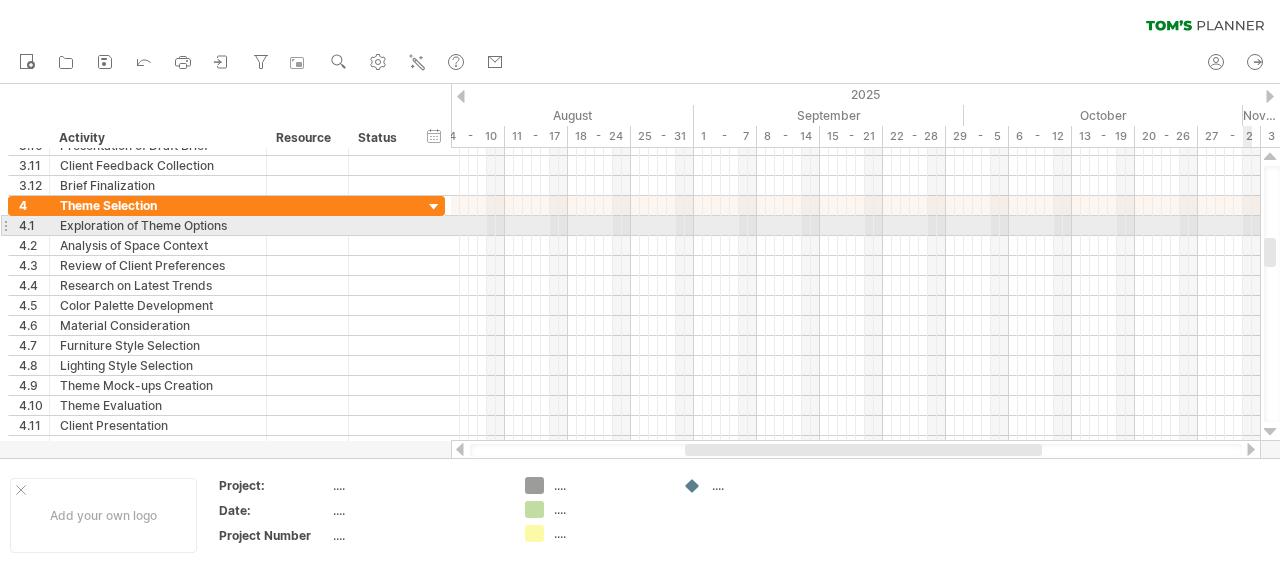 click at bounding box center (1270, 432) 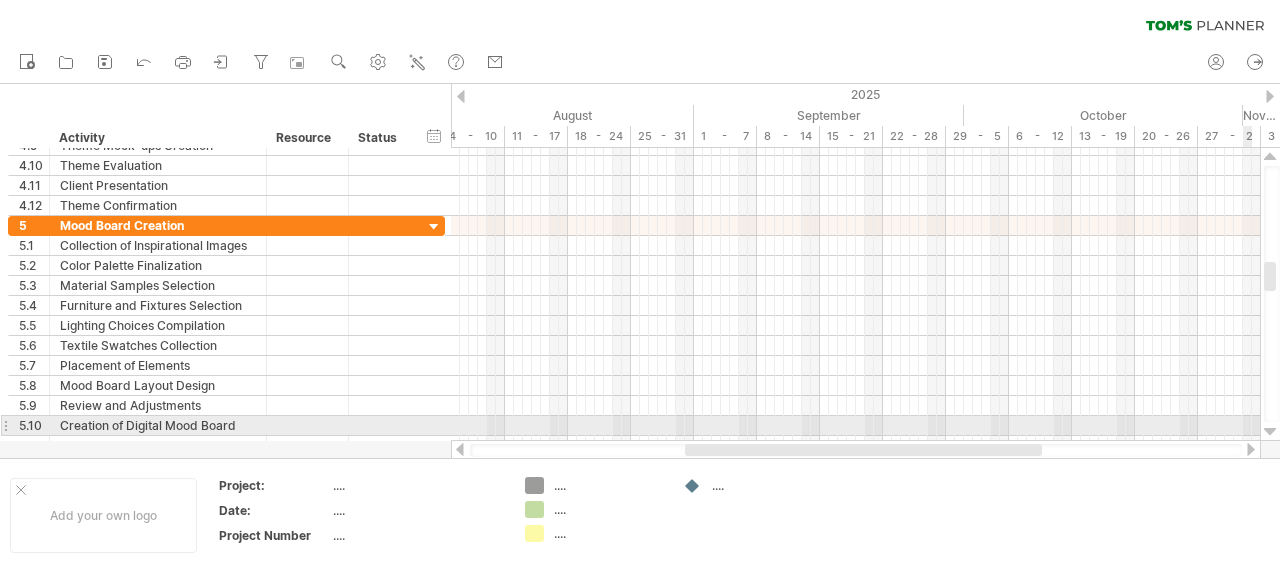 click at bounding box center (1270, 432) 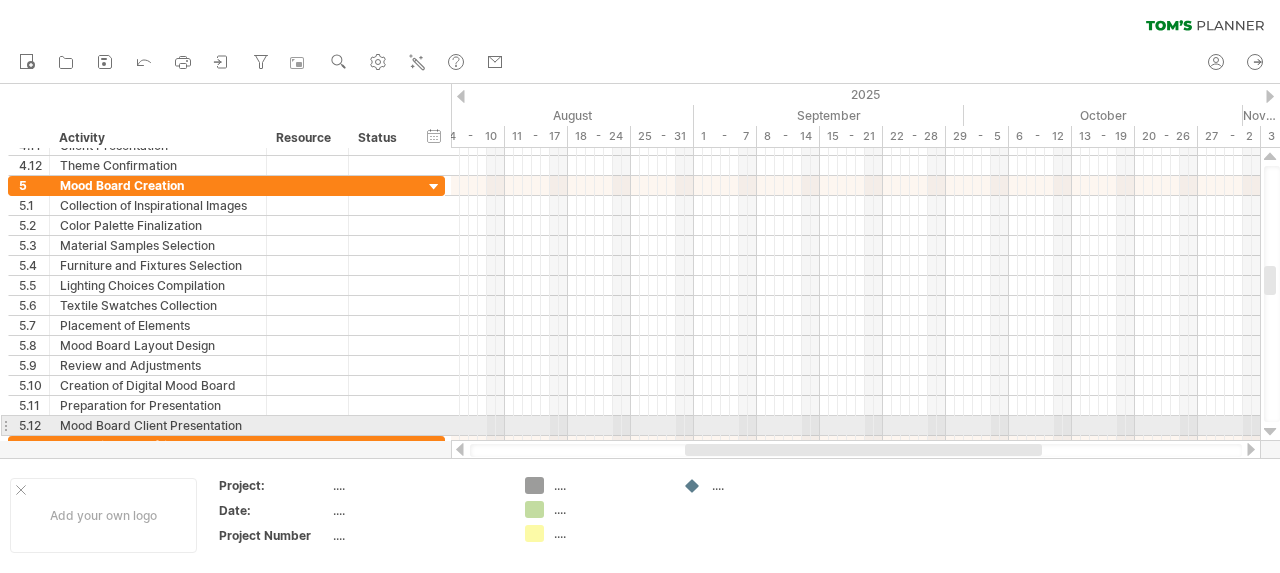 click at bounding box center (1270, 432) 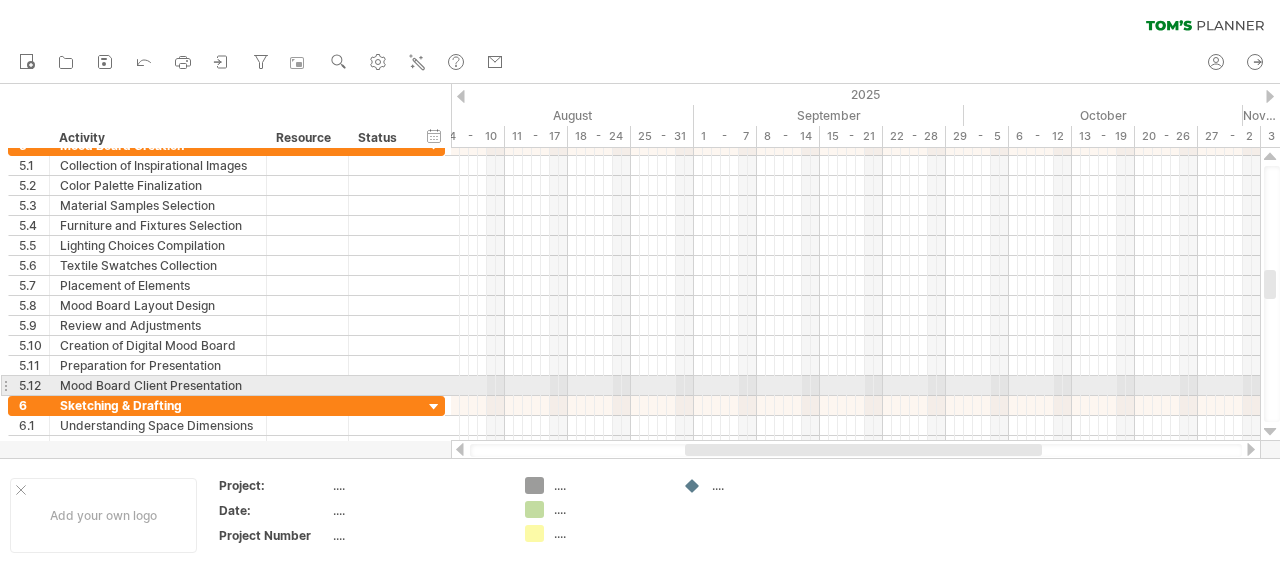 click at bounding box center (1270, 432) 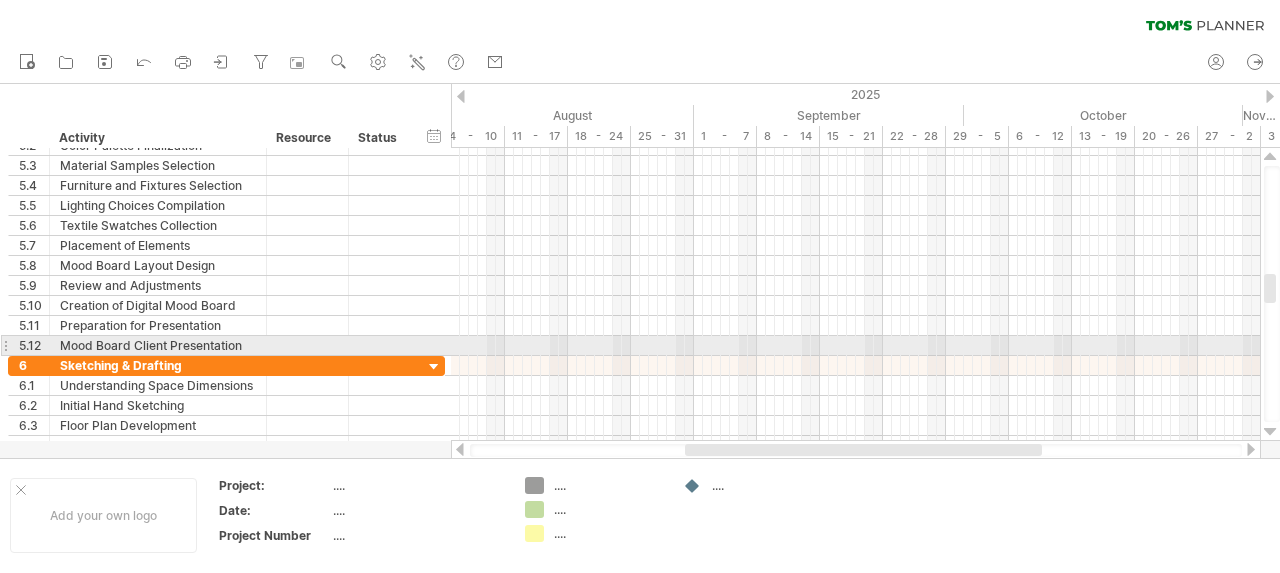 click at bounding box center (1270, 432) 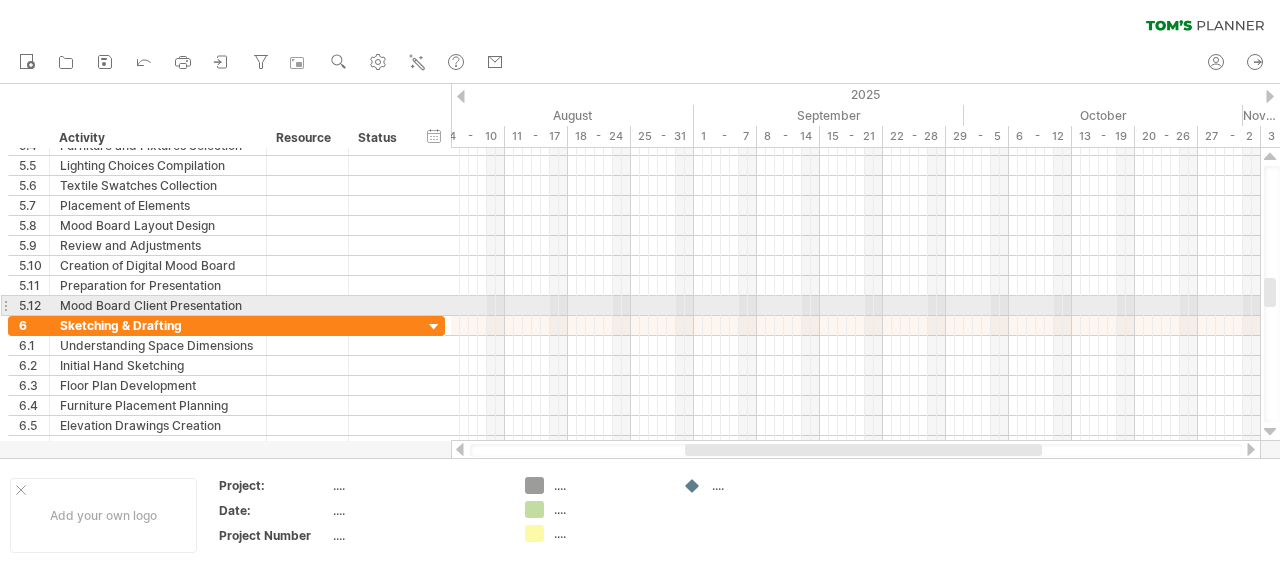 click at bounding box center (1270, 432) 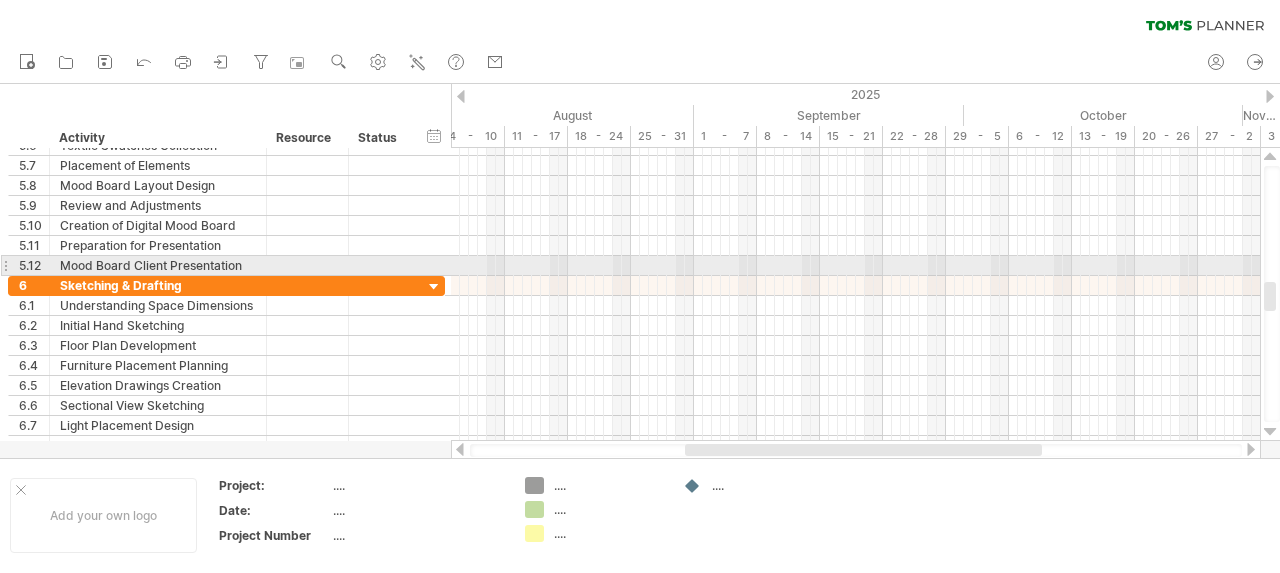 click at bounding box center [1270, 432] 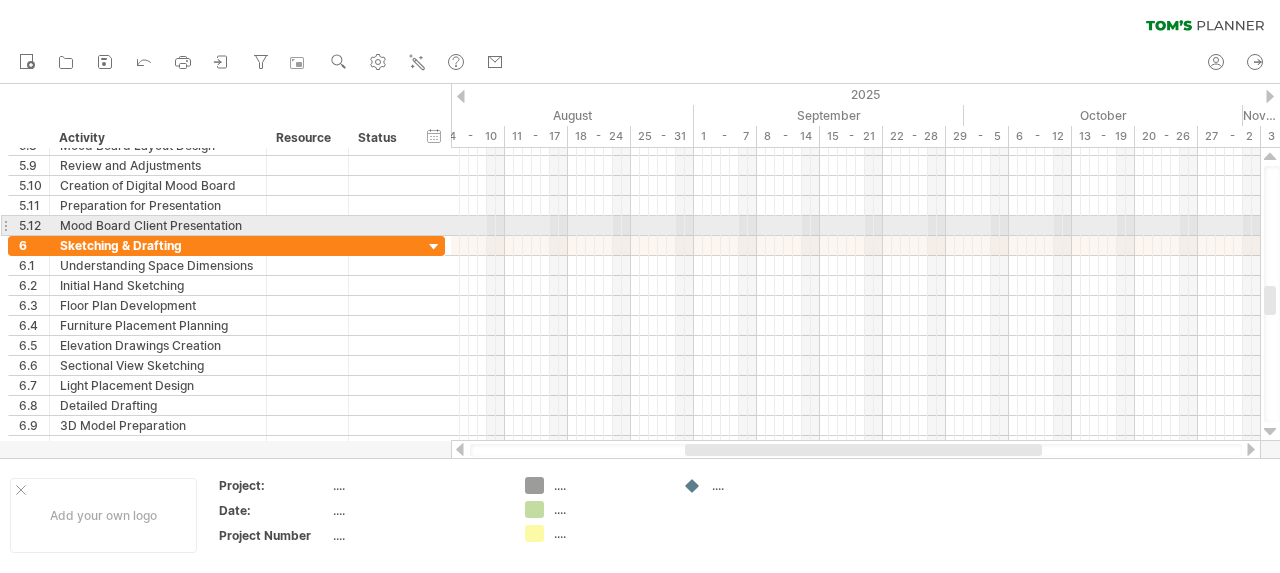 click at bounding box center [1270, 432] 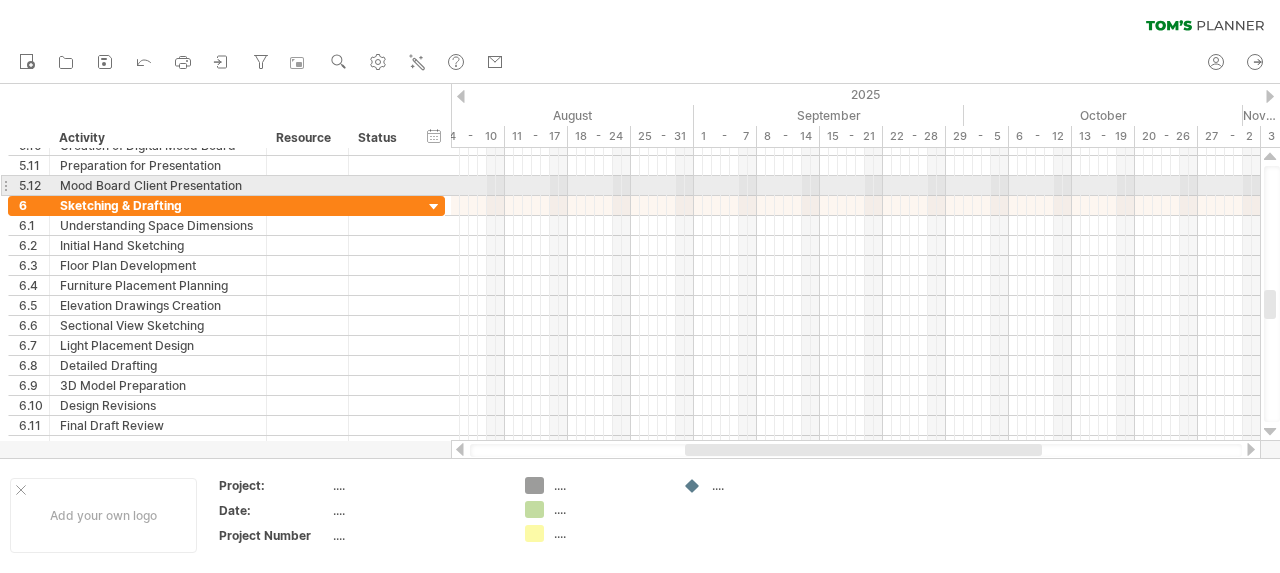 click at bounding box center [1270, 432] 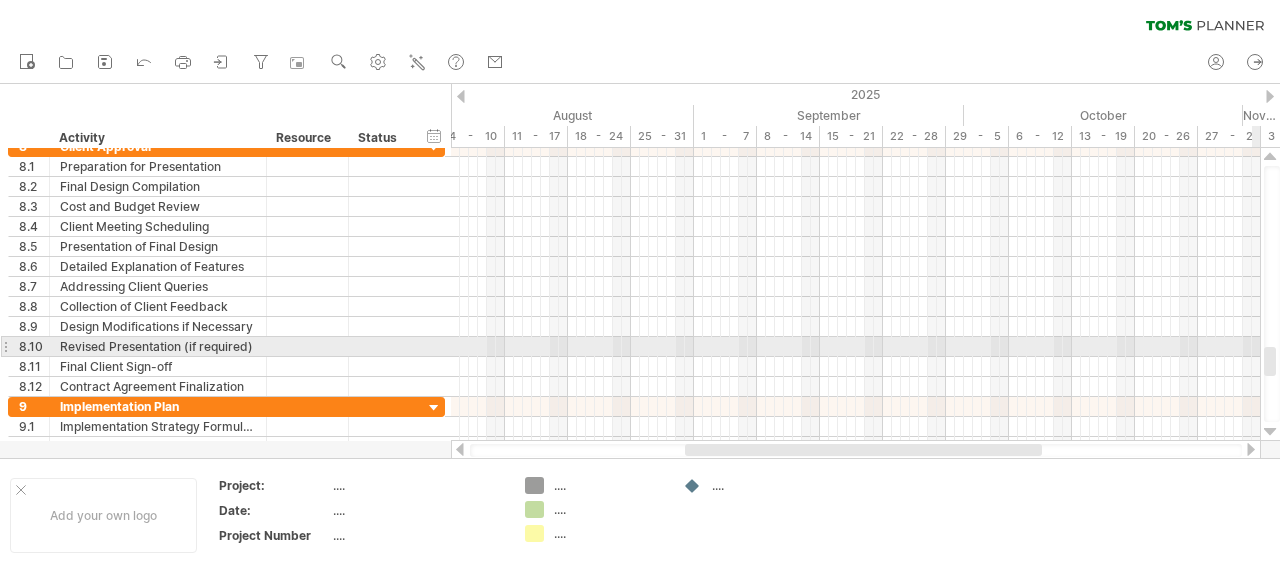 drag, startPoint x: 1267, startPoint y: 327, endPoint x: 1276, endPoint y: 356, distance: 30.364452 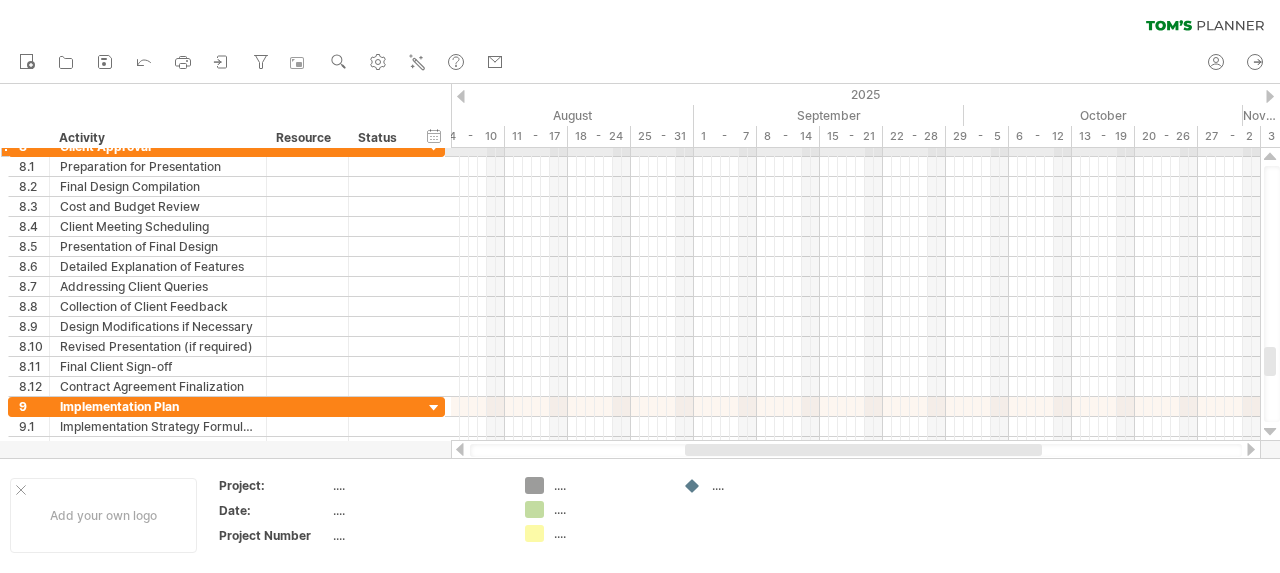 click at bounding box center [1270, 157] 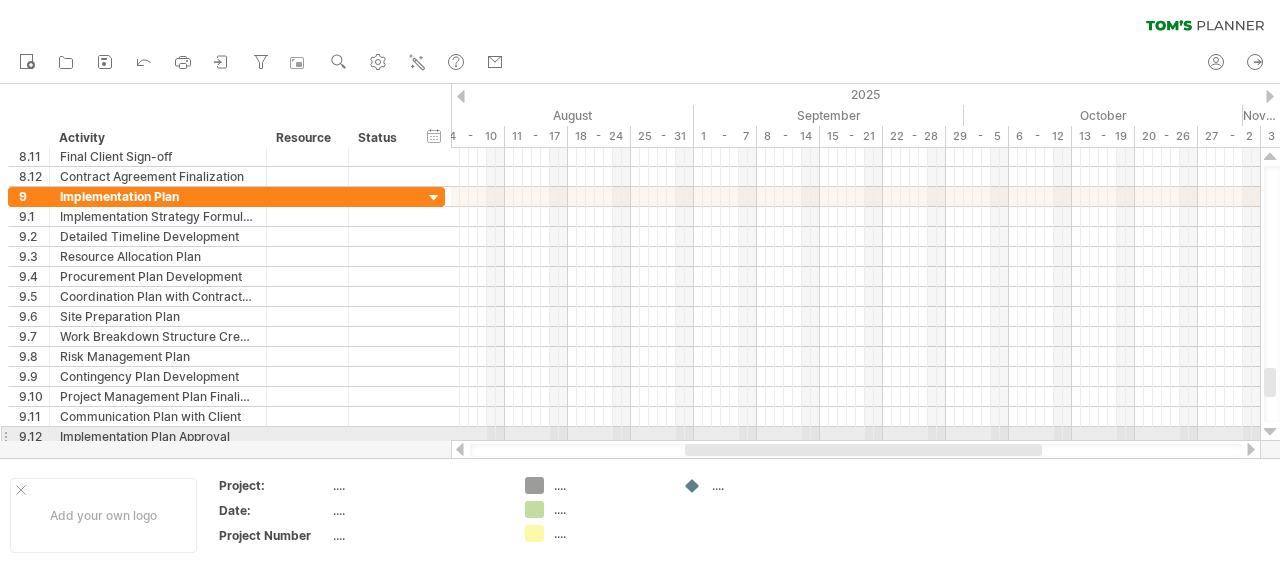 click at bounding box center (1270, 432) 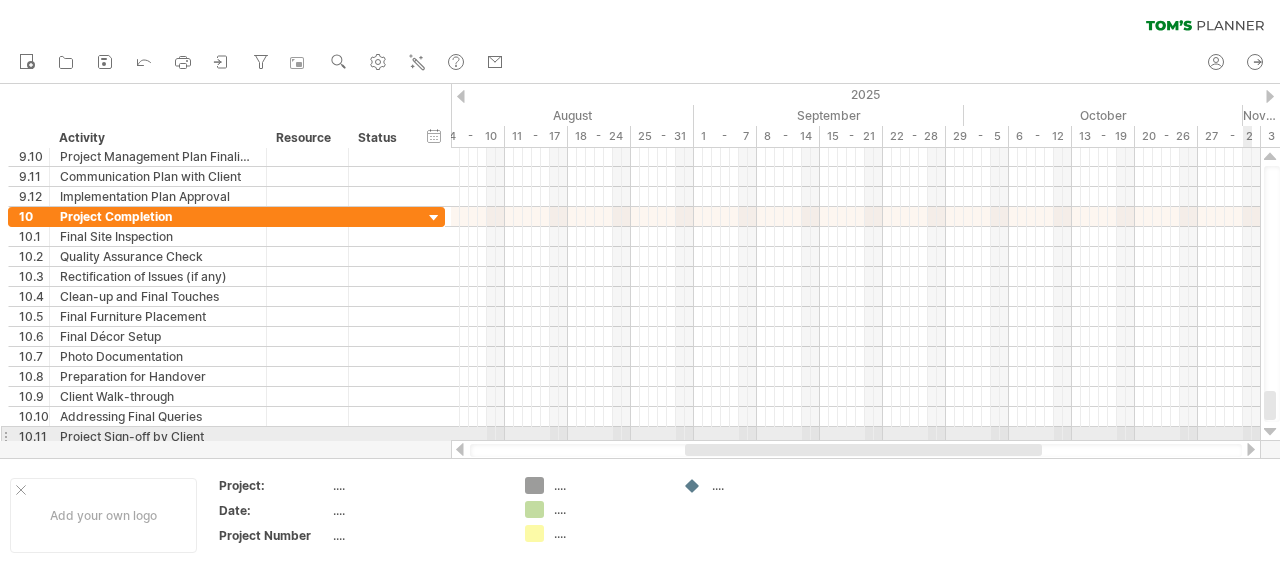 click at bounding box center (1270, 432) 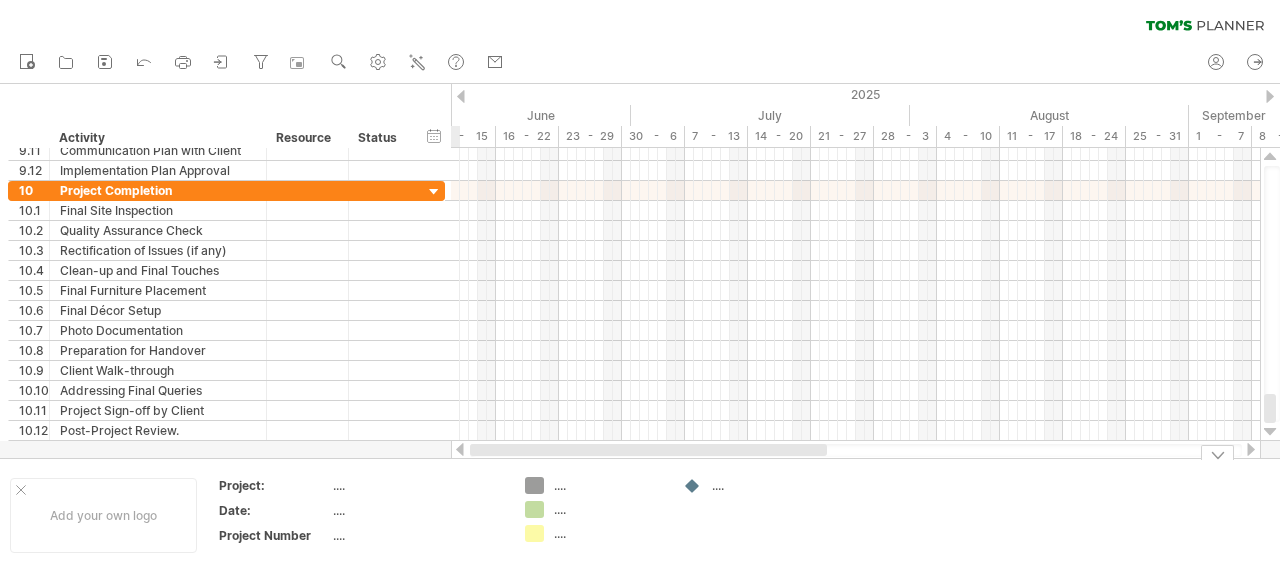 drag, startPoint x: 1007, startPoint y: 450, endPoint x: 665, endPoint y: 465, distance: 342.3288 